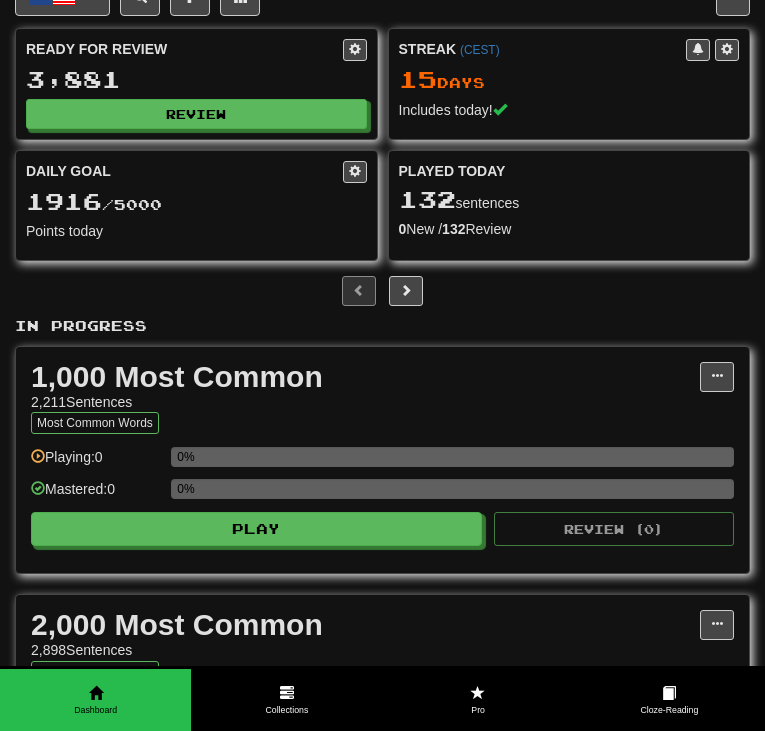 scroll, scrollTop: 39, scrollLeft: 0, axis: vertical 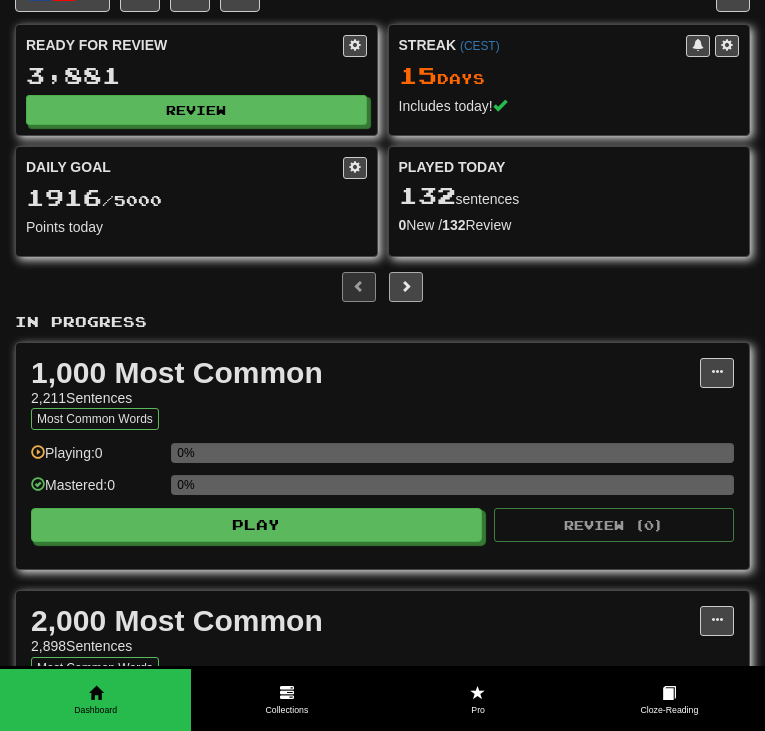 click at bounding box center [406, 287] 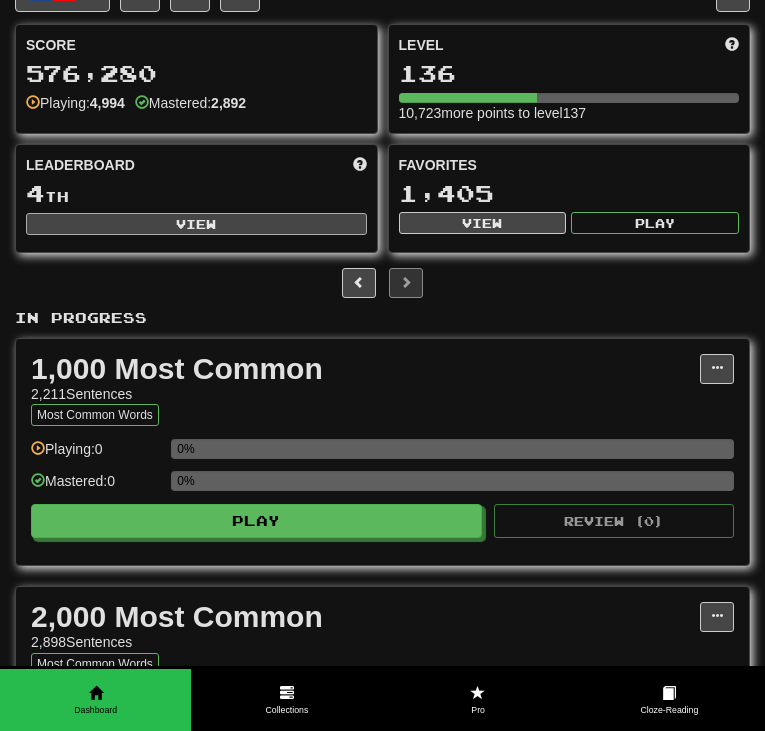 click on "View" at bounding box center [196, 224] 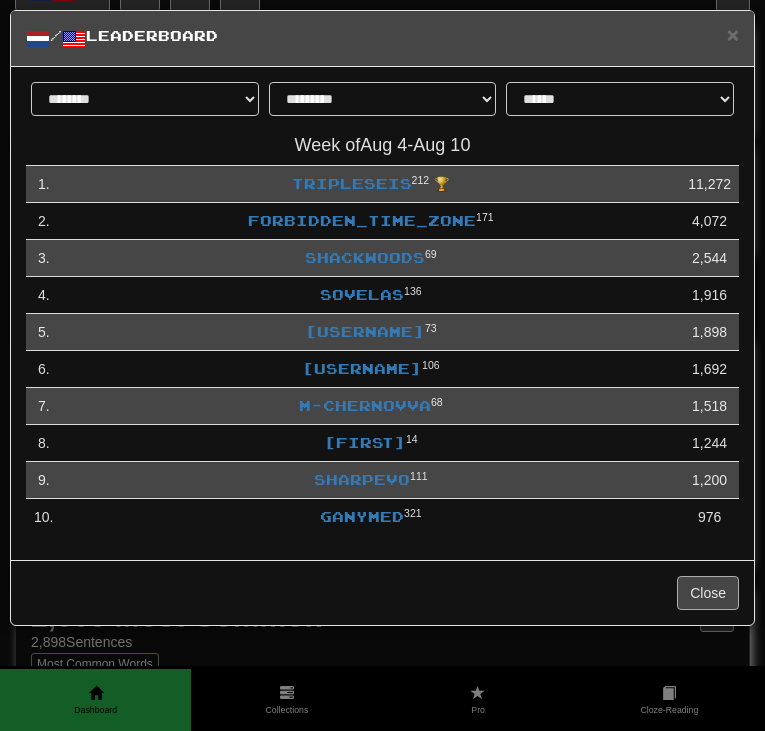 click on "Close" at bounding box center (708, 593) 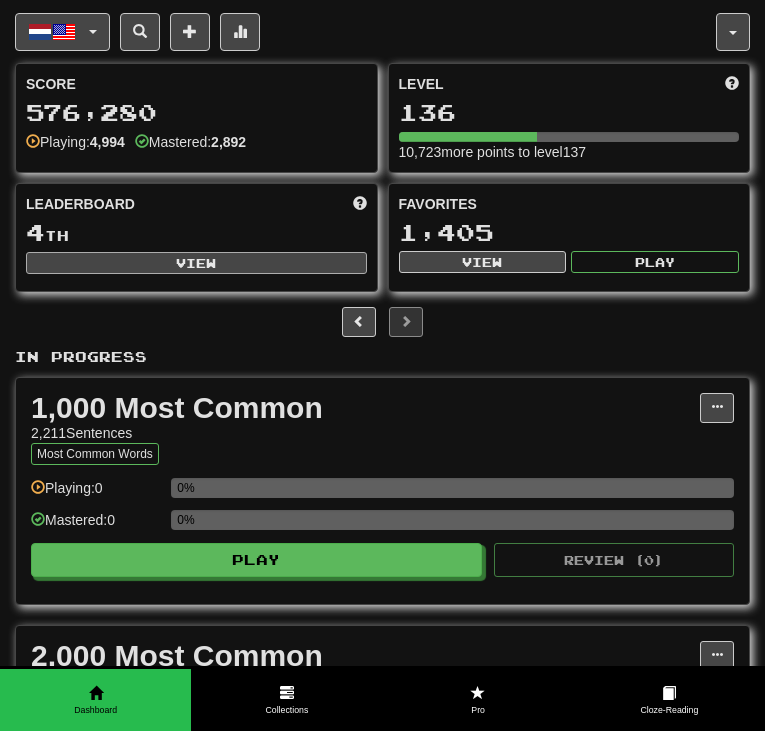 scroll, scrollTop: 0, scrollLeft: 0, axis: both 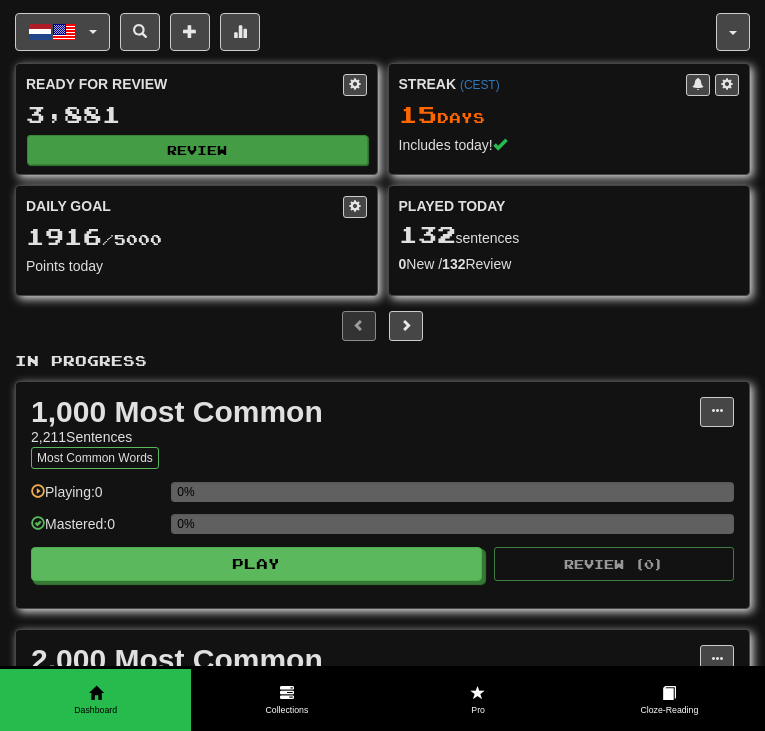 click on "Review" at bounding box center (197, 150) 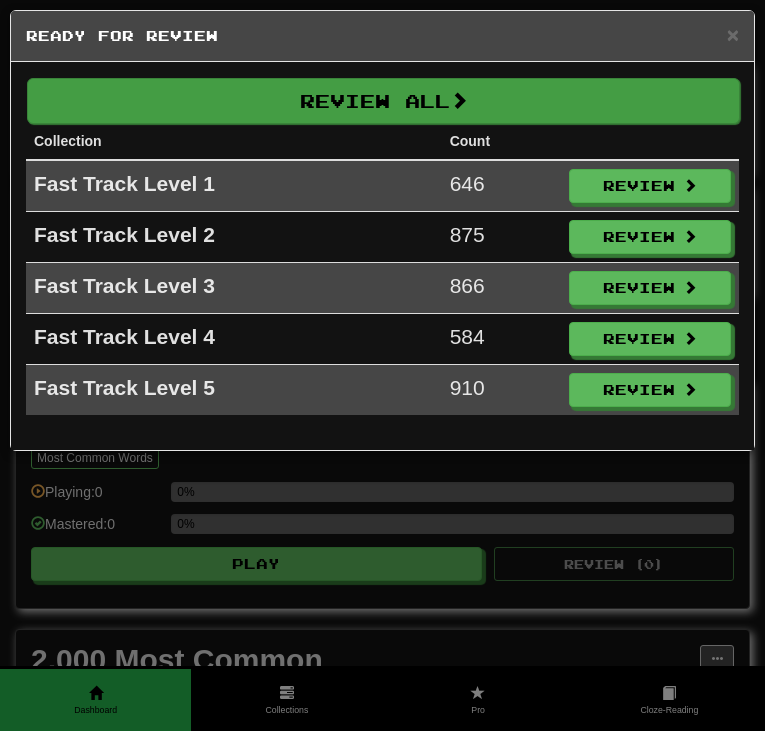 click on "Review All" at bounding box center [383, 101] 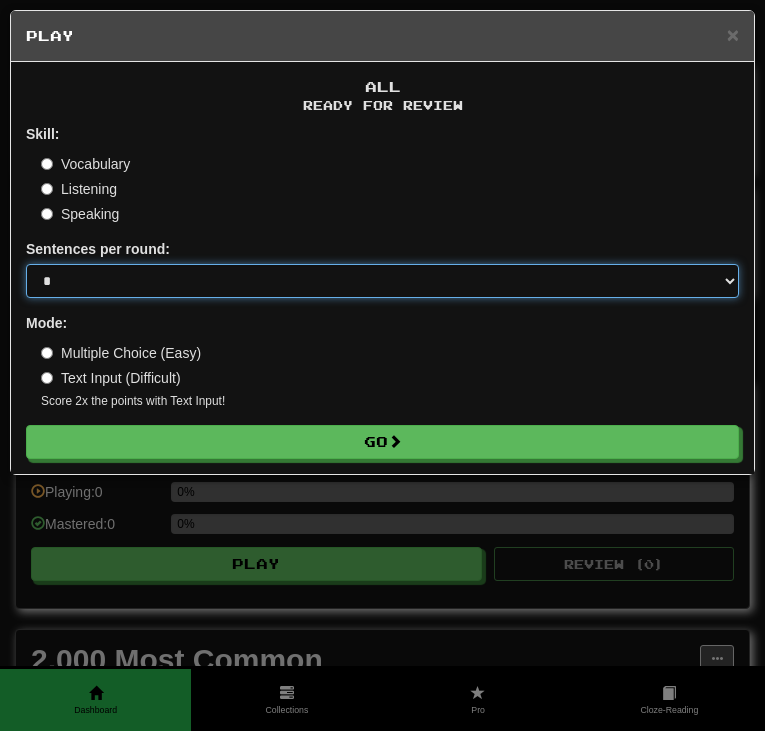 select on "**" 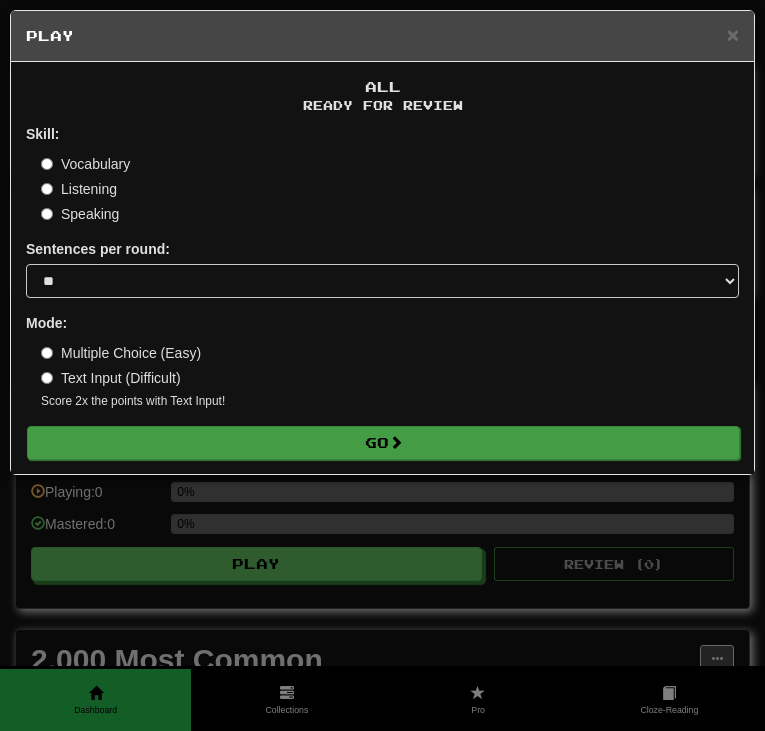 click on "Go" at bounding box center [383, 443] 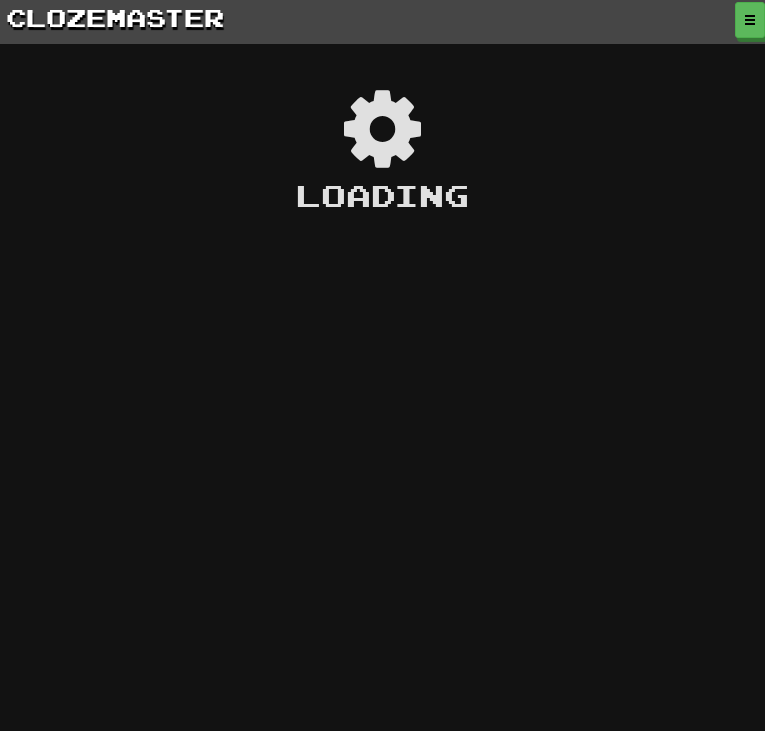 scroll, scrollTop: 0, scrollLeft: 0, axis: both 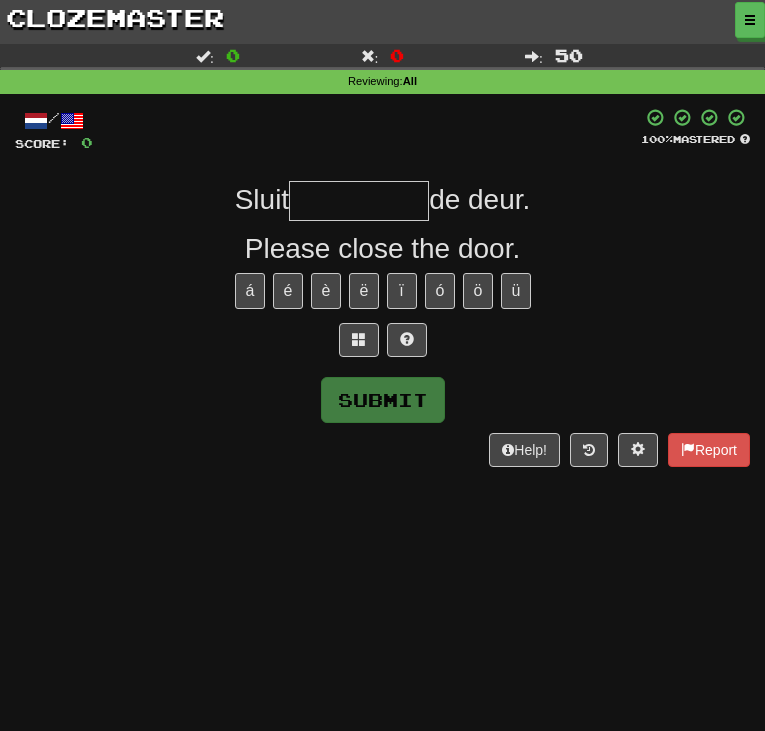 drag, startPoint x: 0, startPoint y: 0, endPoint x: 468, endPoint y: 213, distance: 514.1916 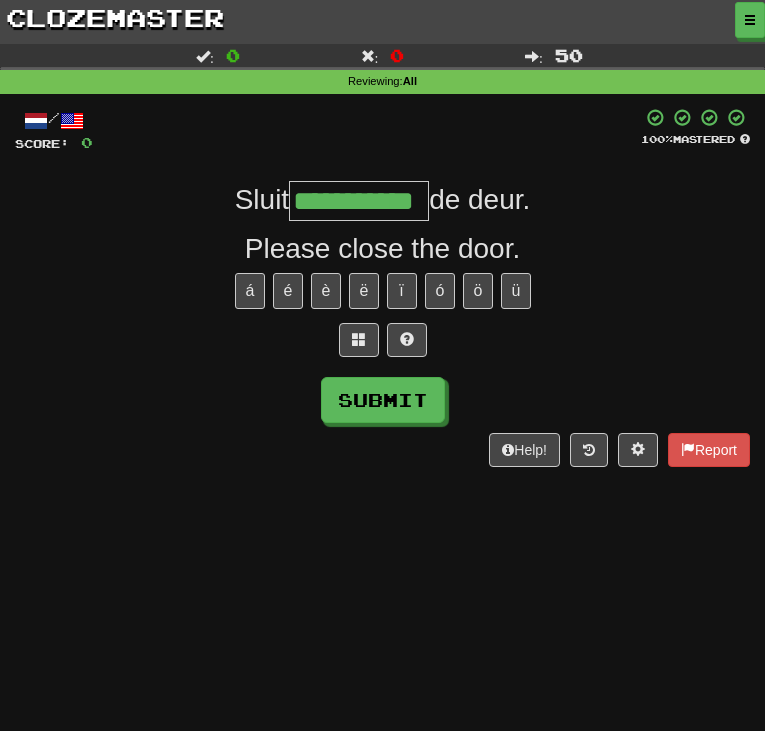 type on "**********" 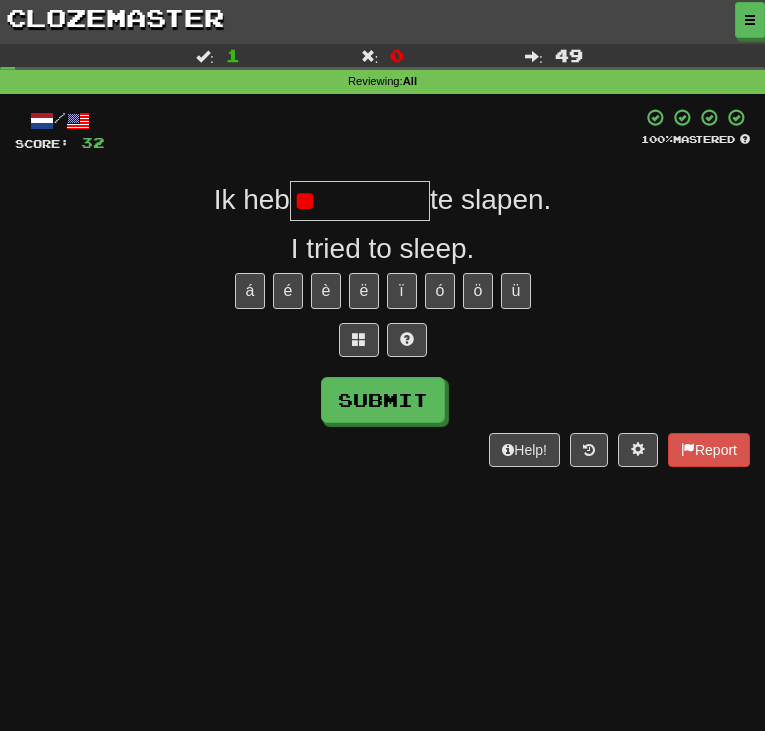 type on "*" 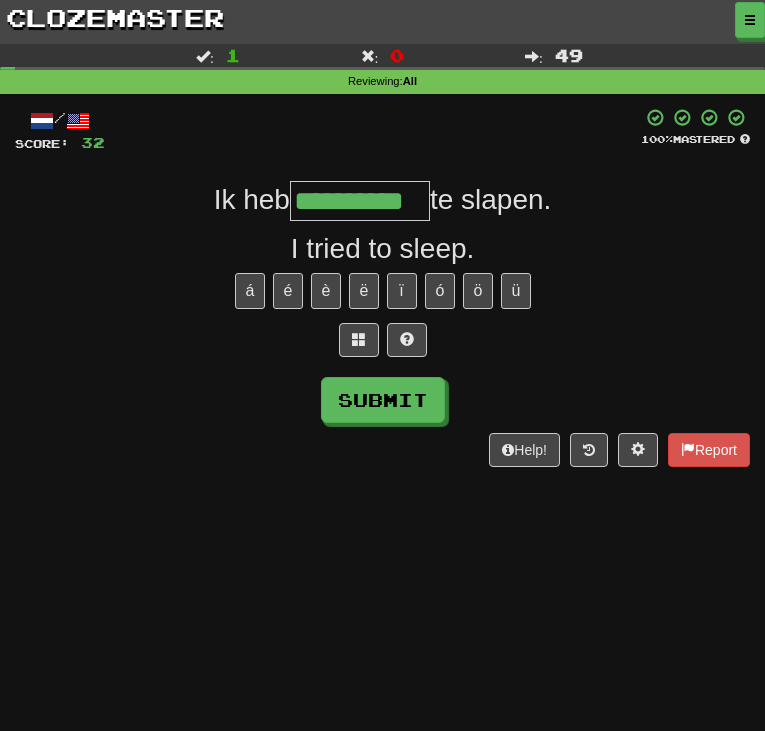 type on "**********" 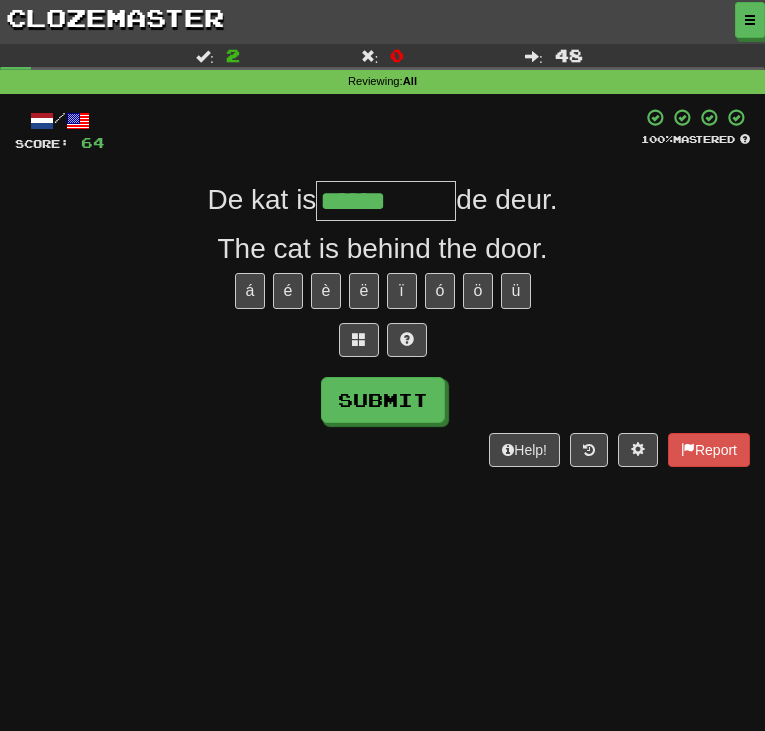 type on "******" 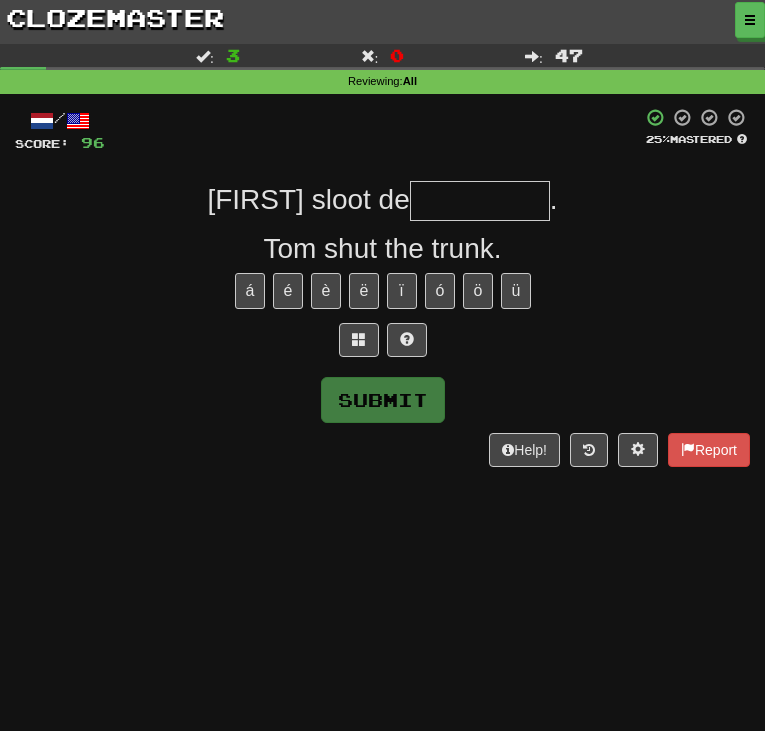 type on "*" 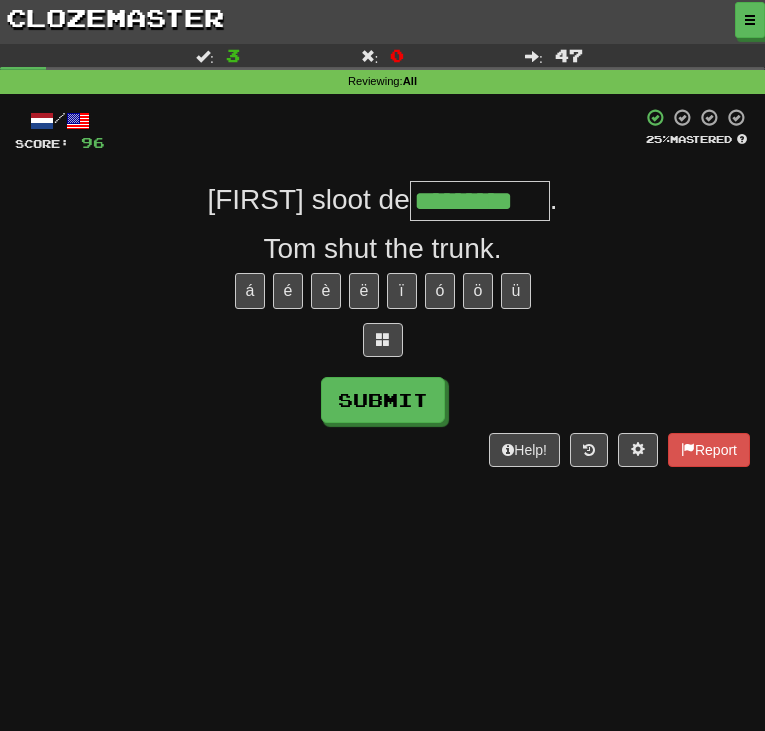 type on "*********" 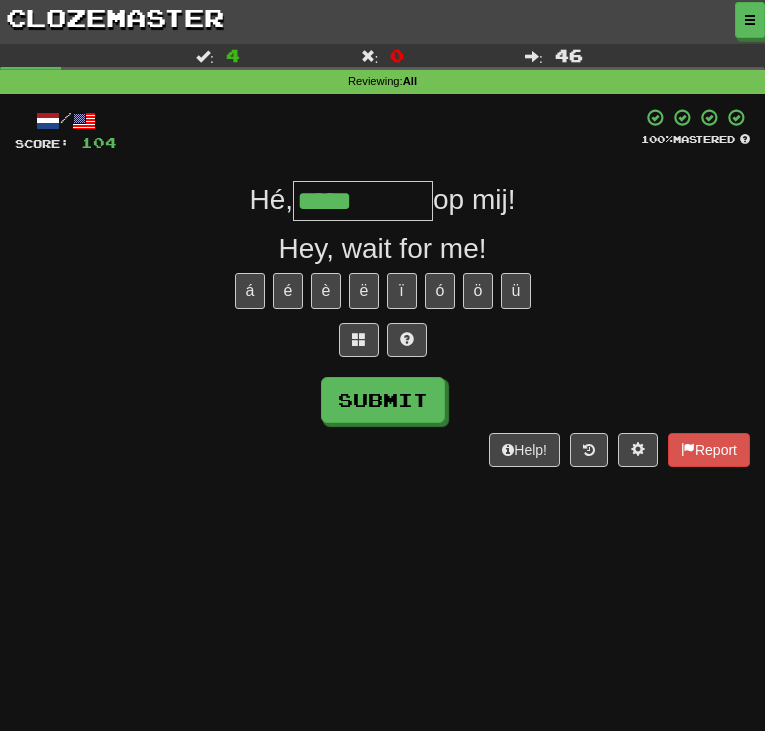 type on "*****" 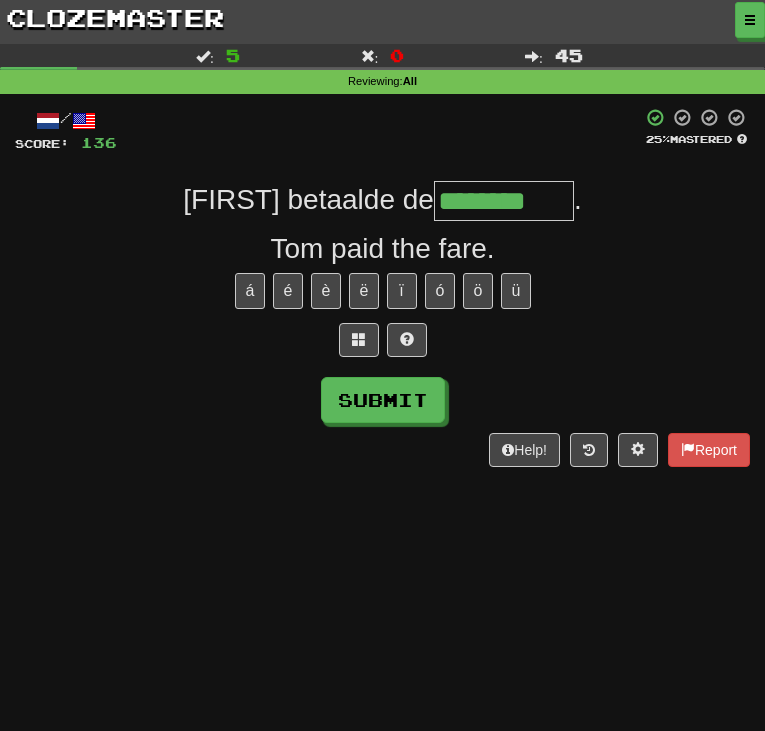 type on "********" 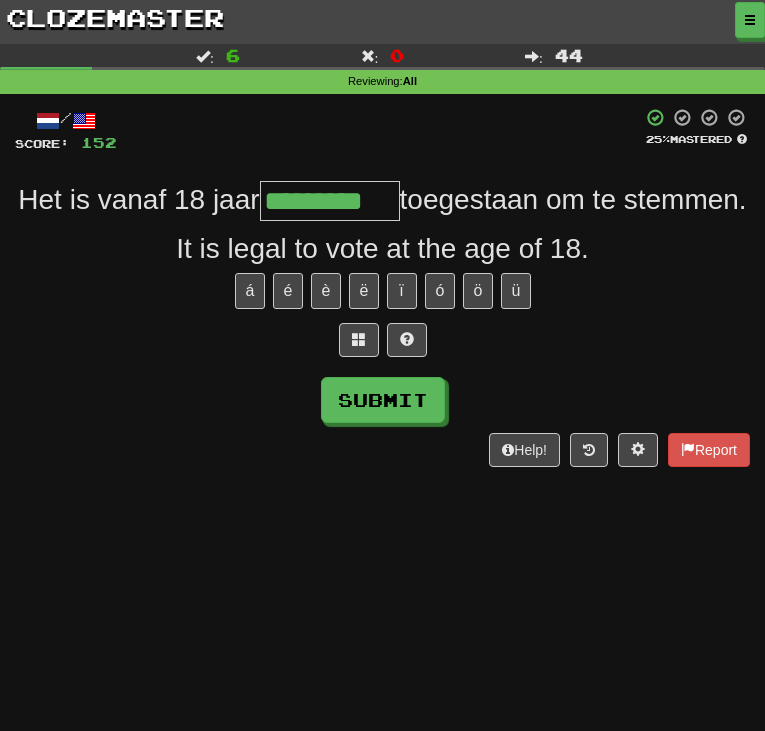 type on "*********" 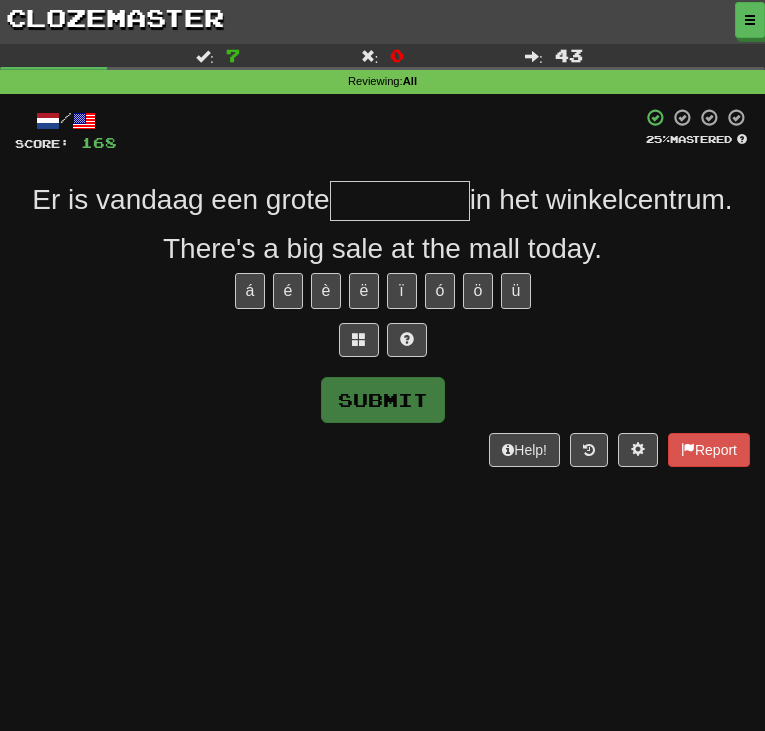 type on "*" 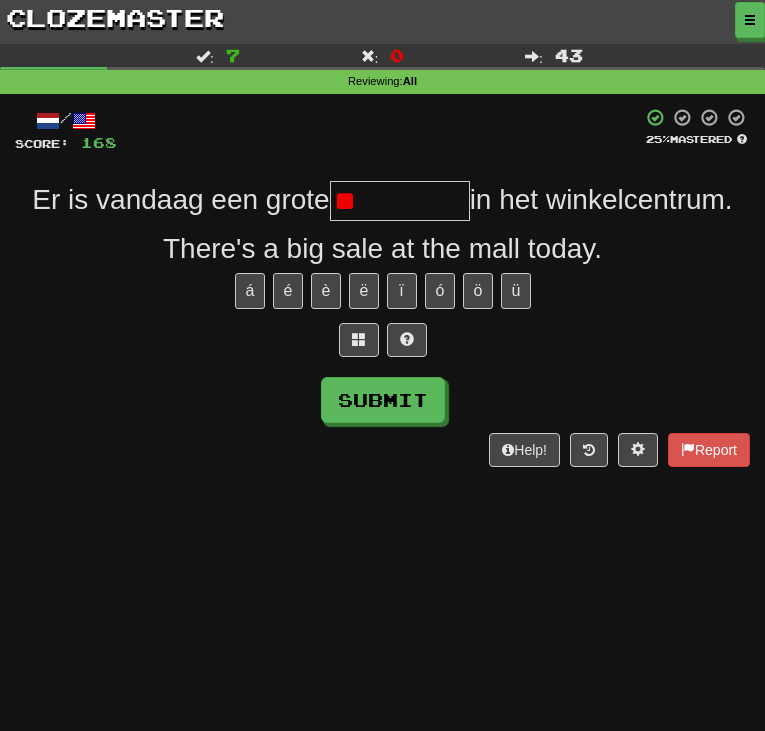 type on "*" 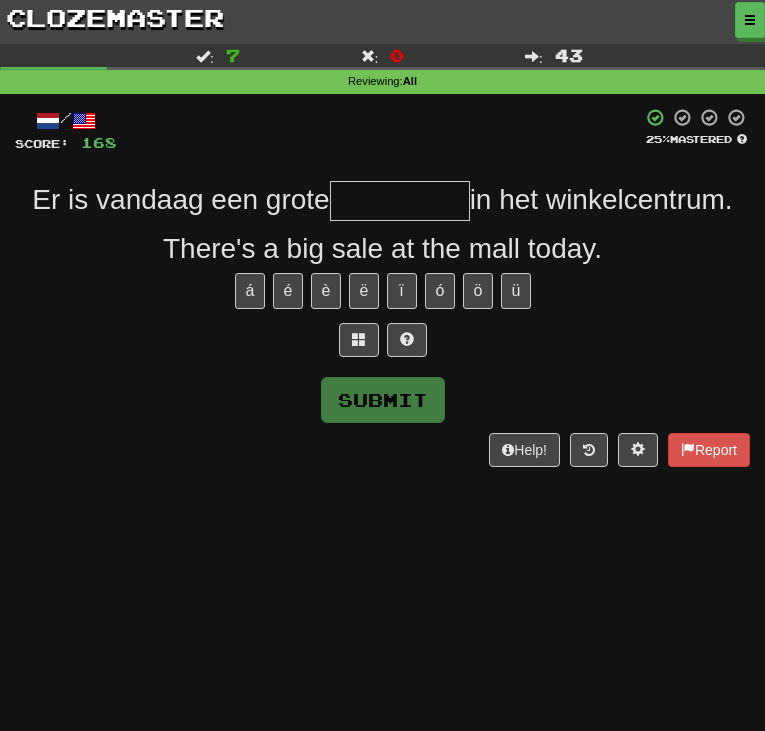 type on "*" 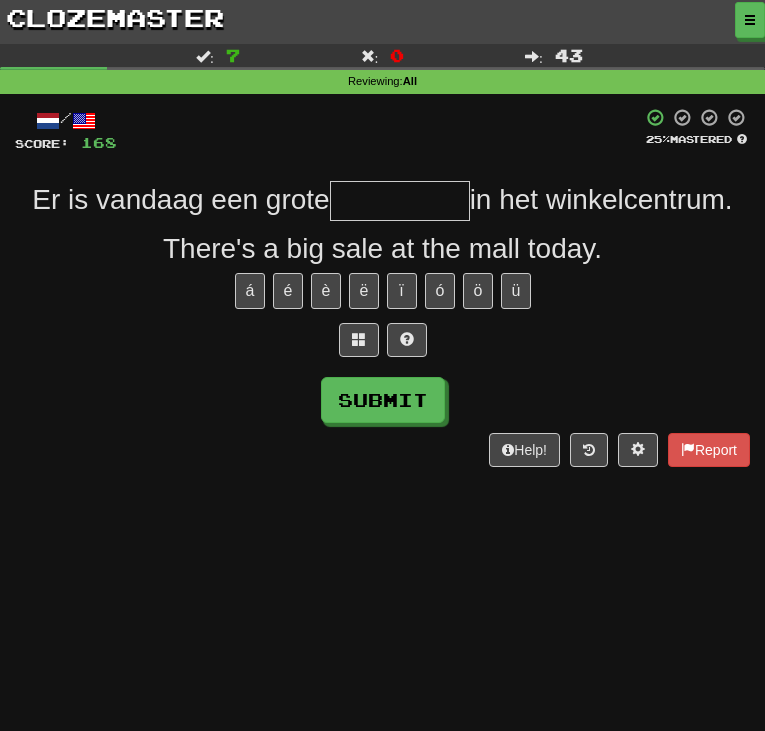 type on "*" 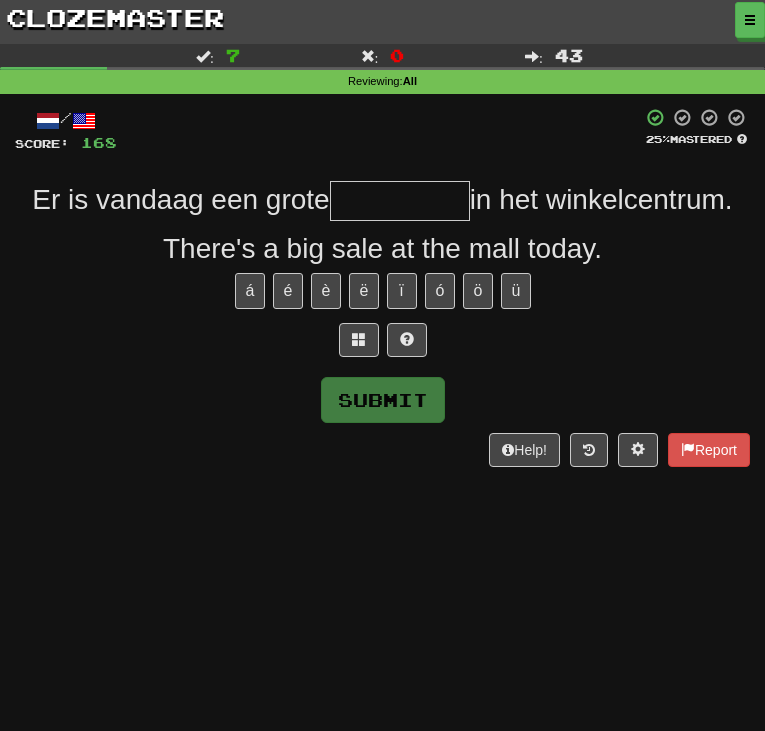 type on "*" 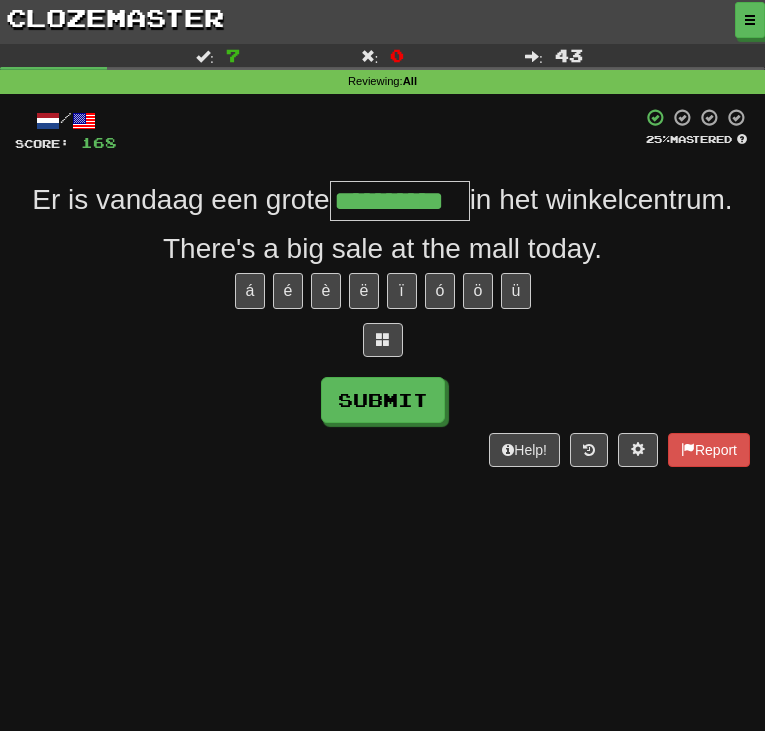 type on "**********" 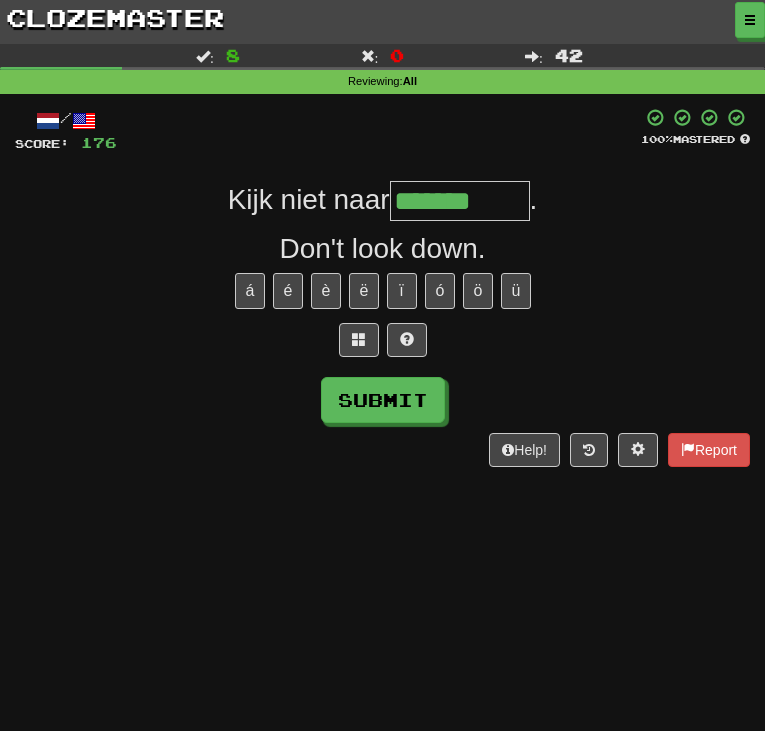 type on "*******" 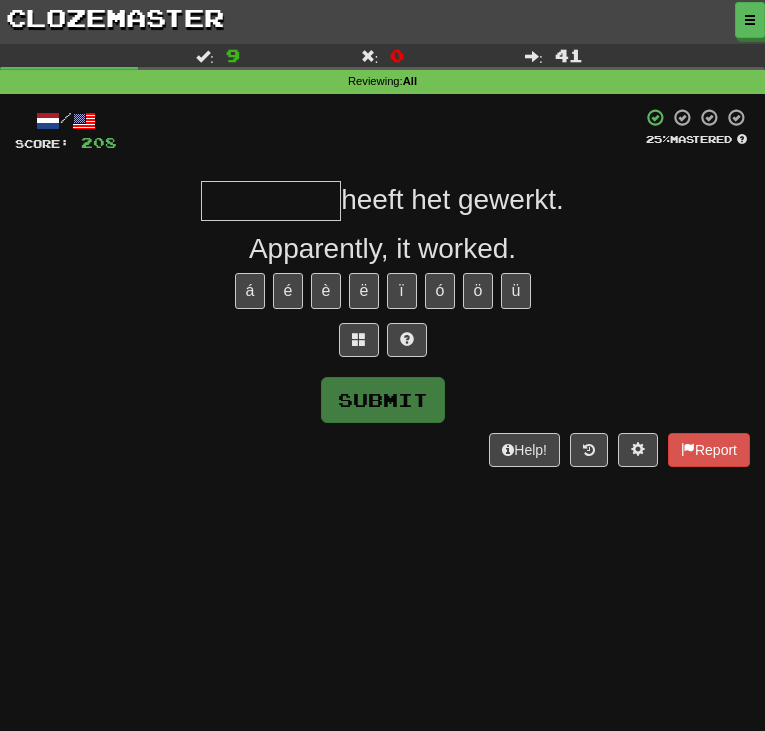 type on "*" 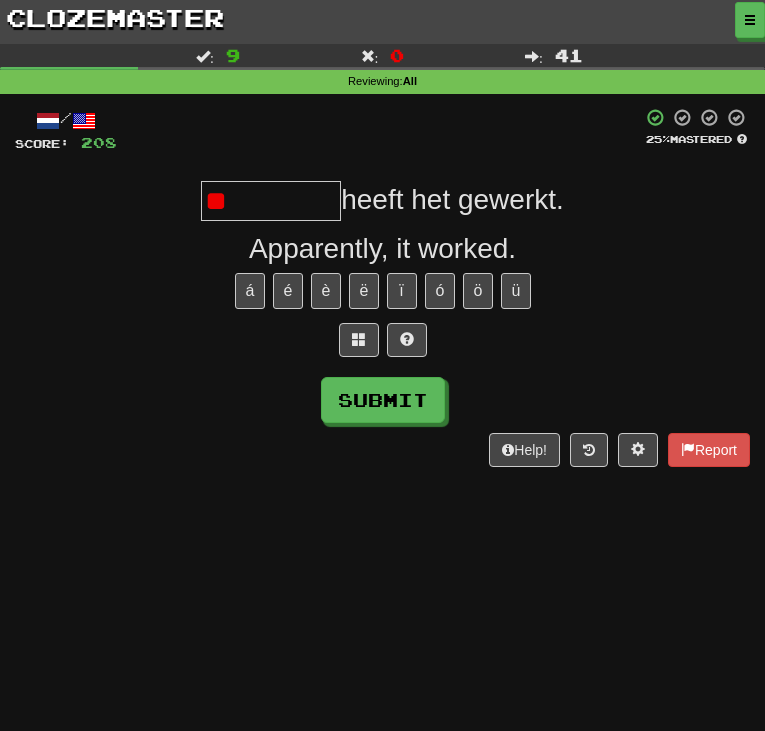 type on "*" 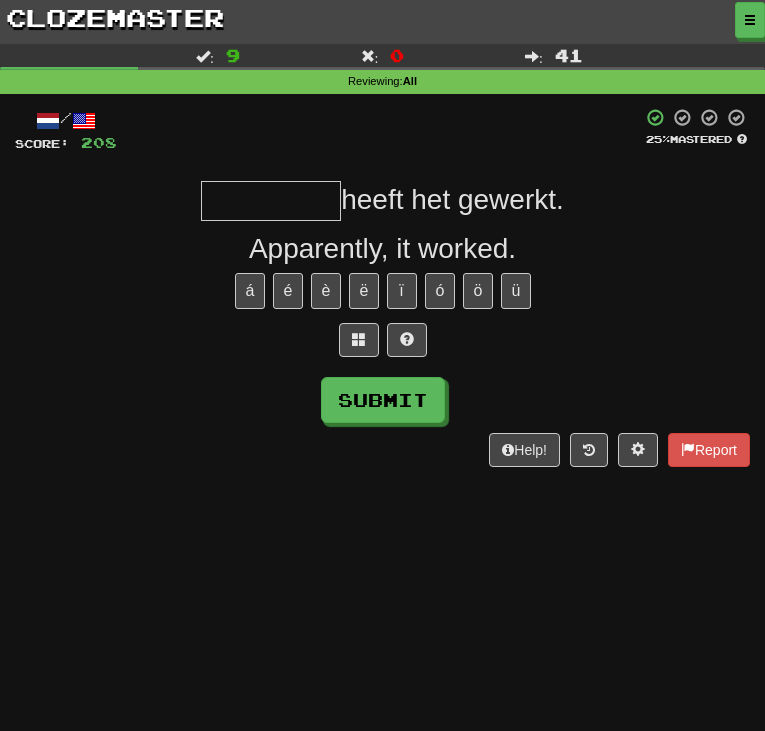 type on "*" 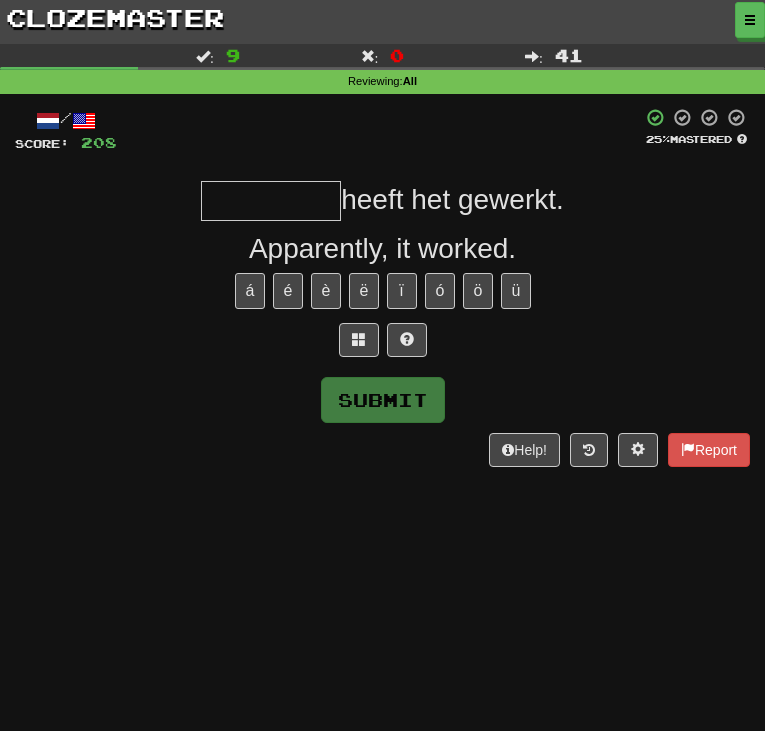 type on "*" 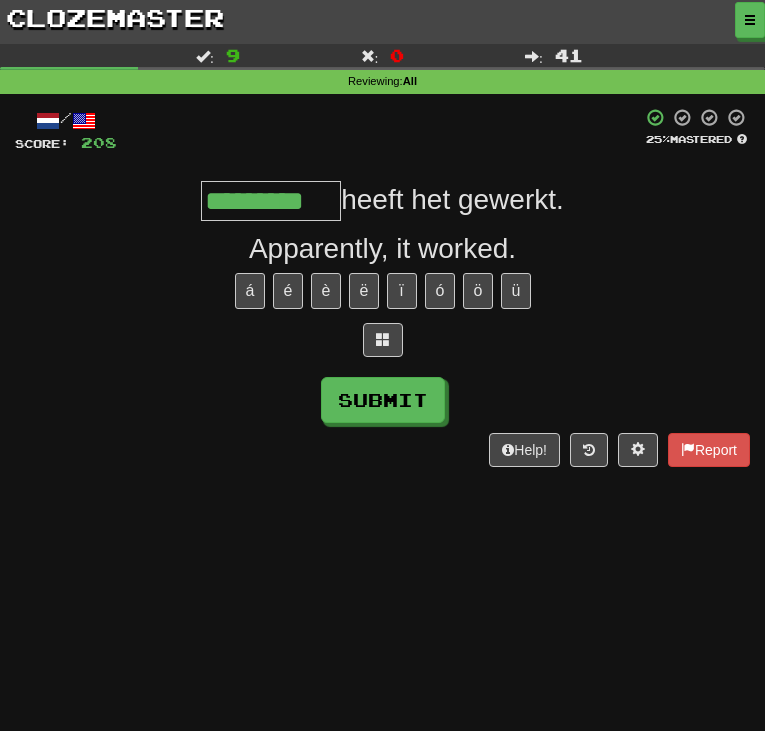 type on "*********" 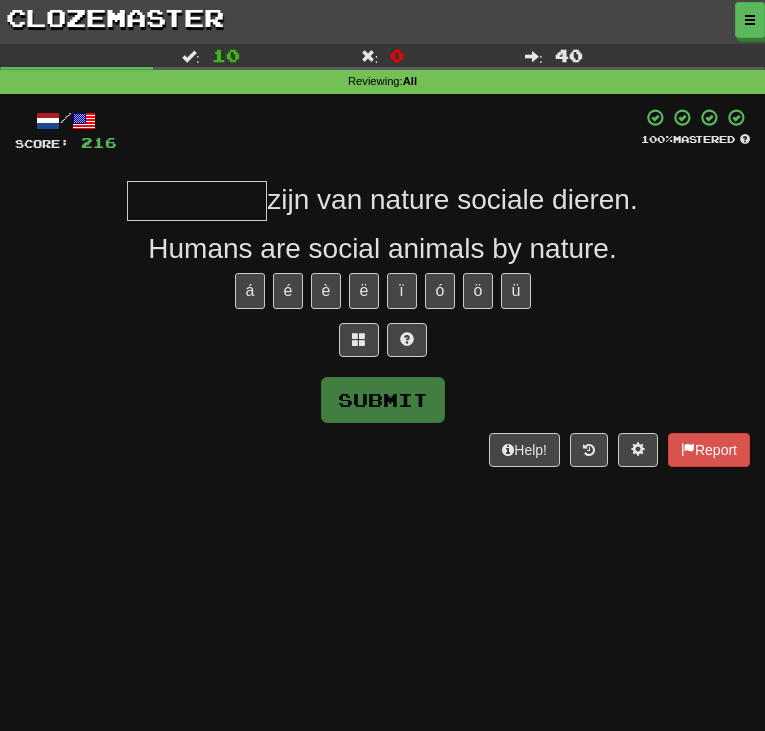 type on "*" 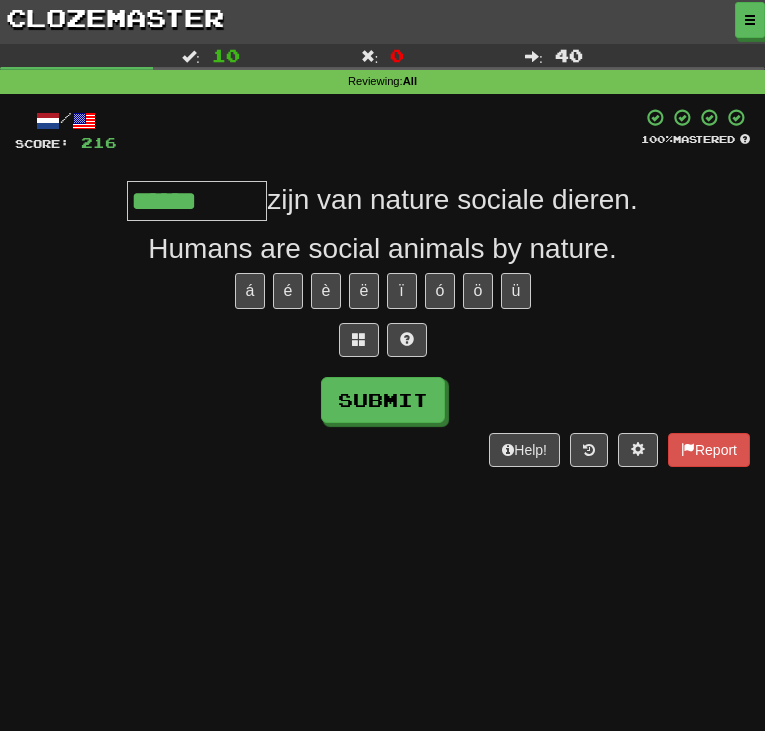 type on "******" 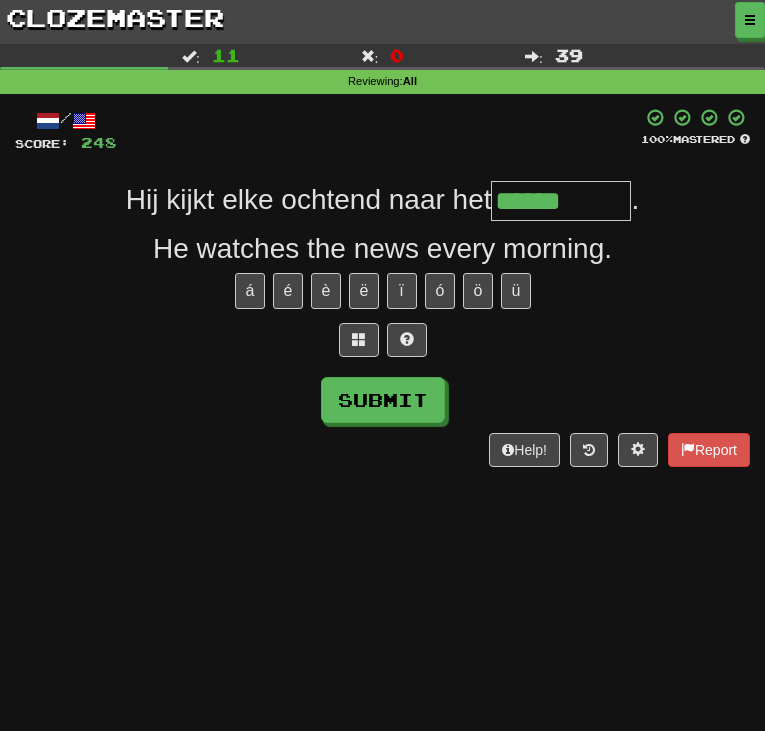 type on "******" 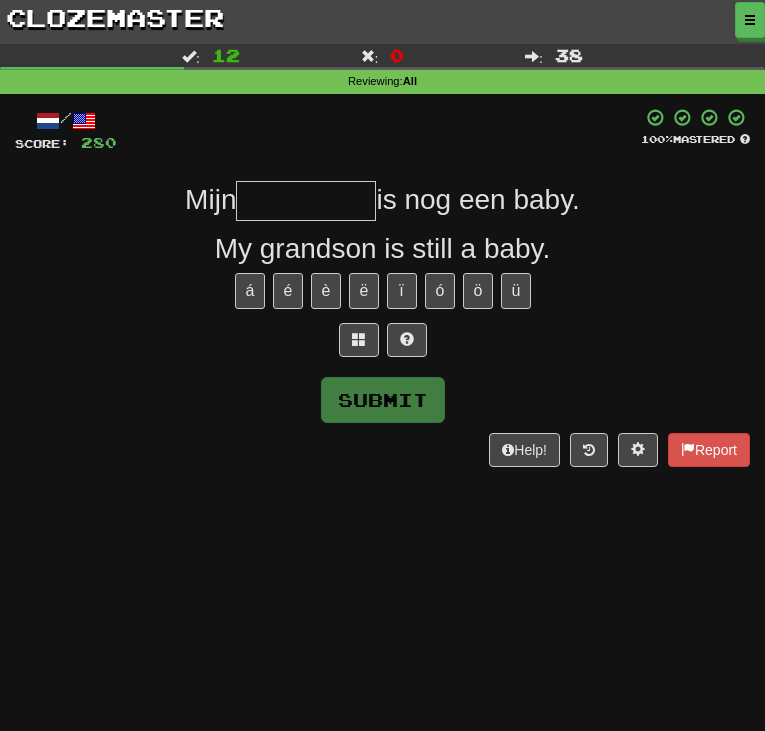 type on "*" 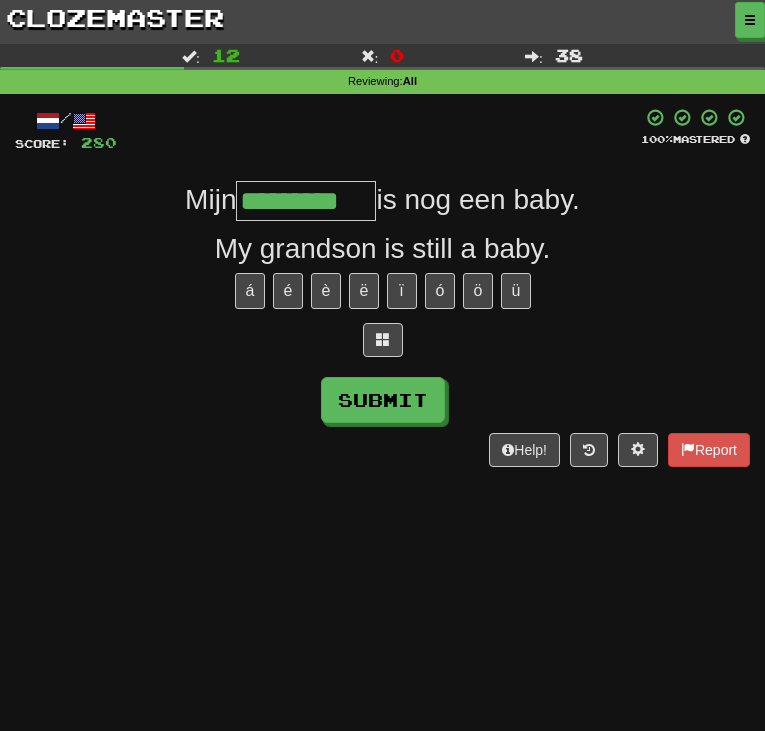 type on "*********" 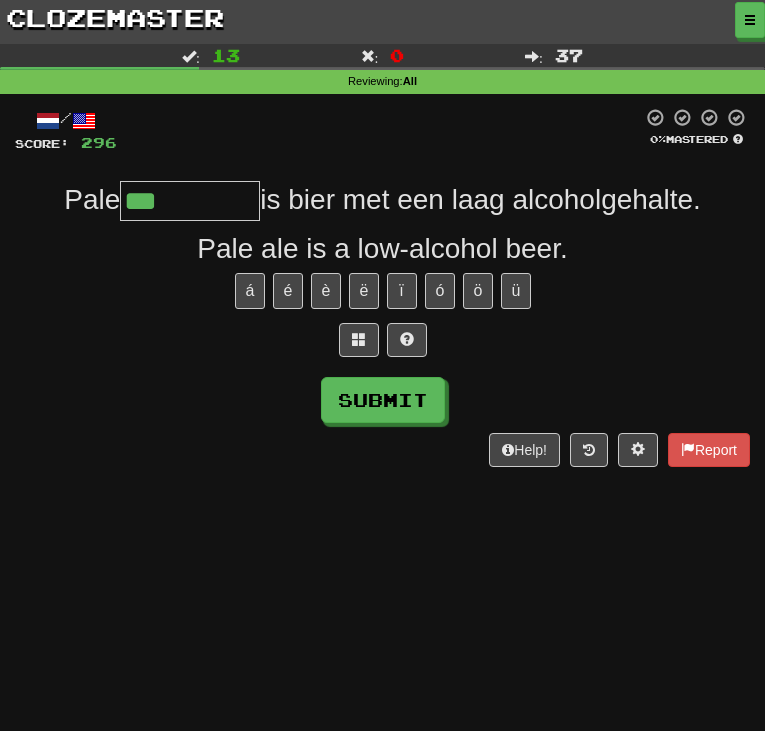type on "***" 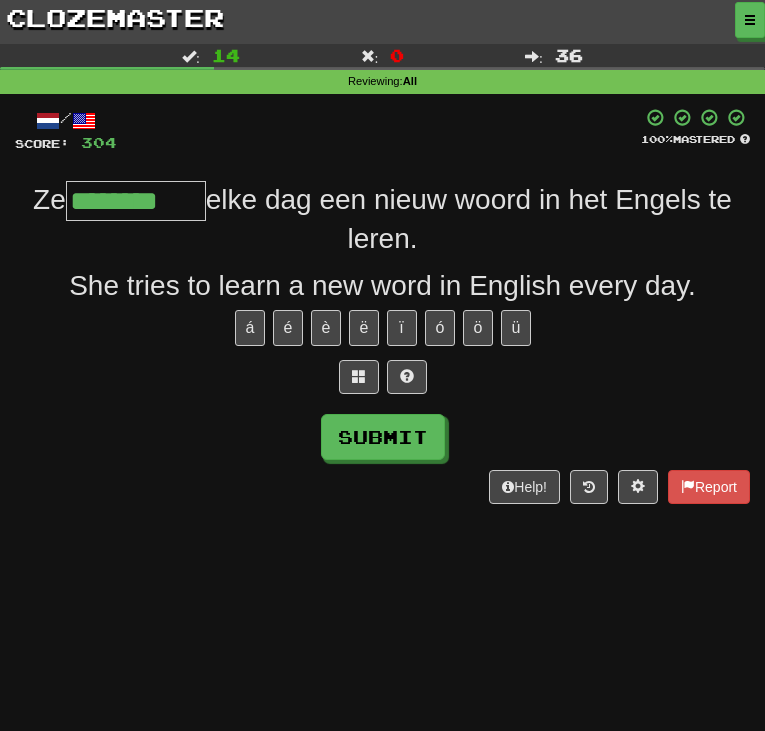 type on "********" 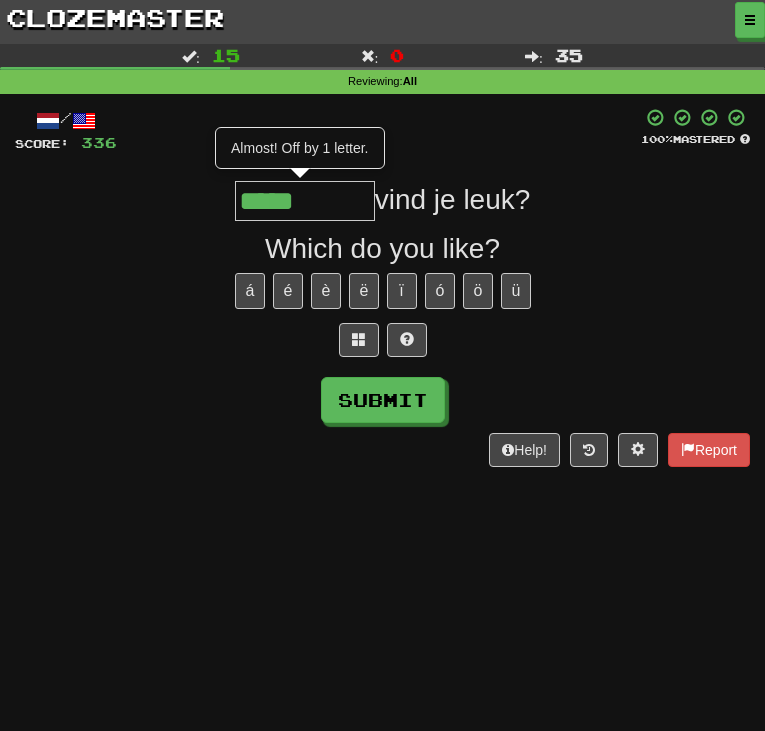type on "*****" 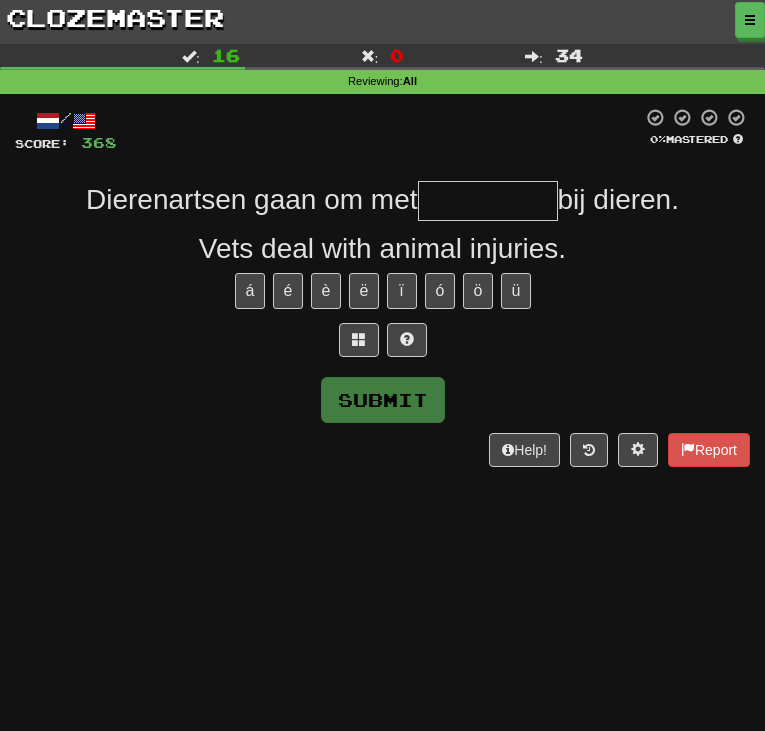 type on "*" 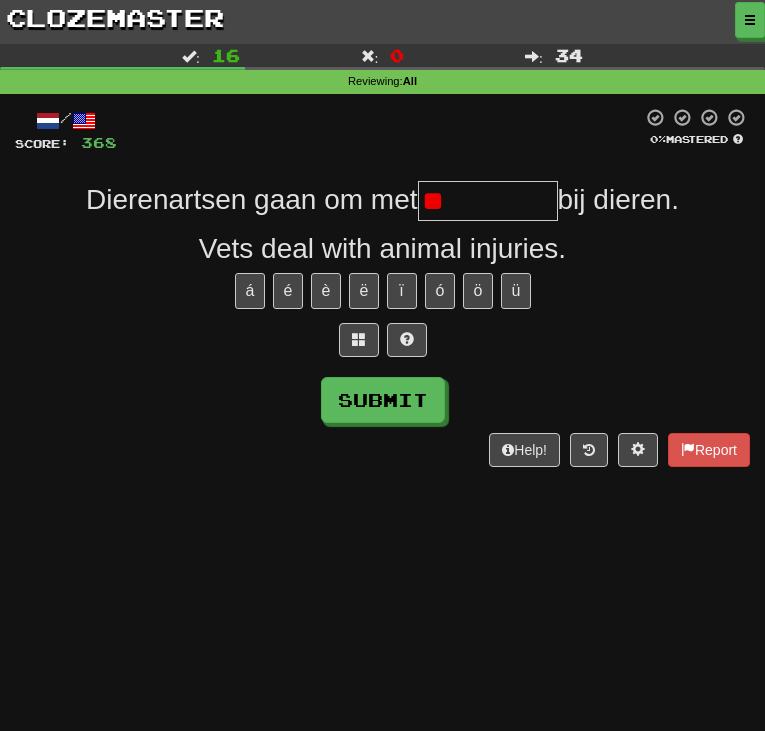 type on "*" 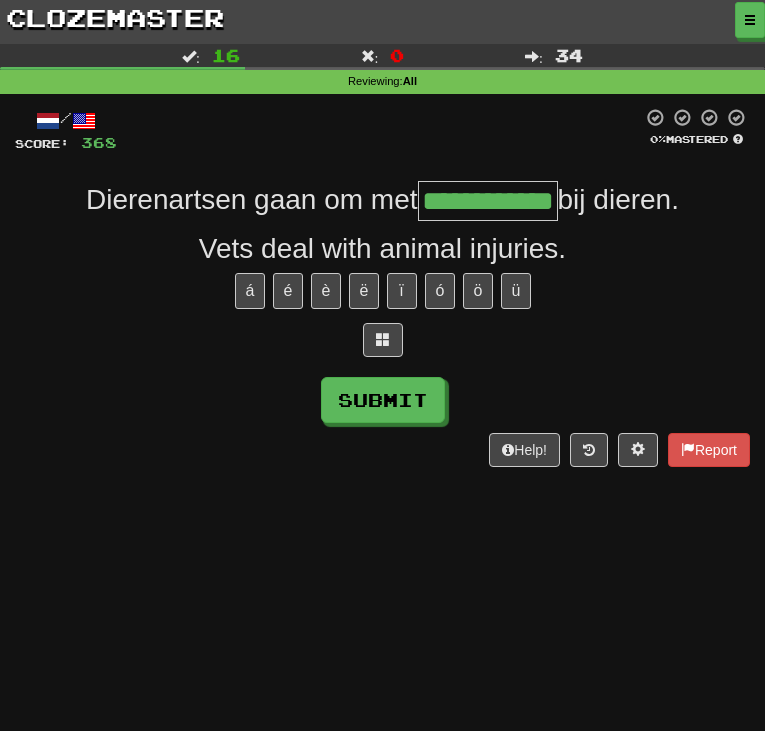 type on "**********" 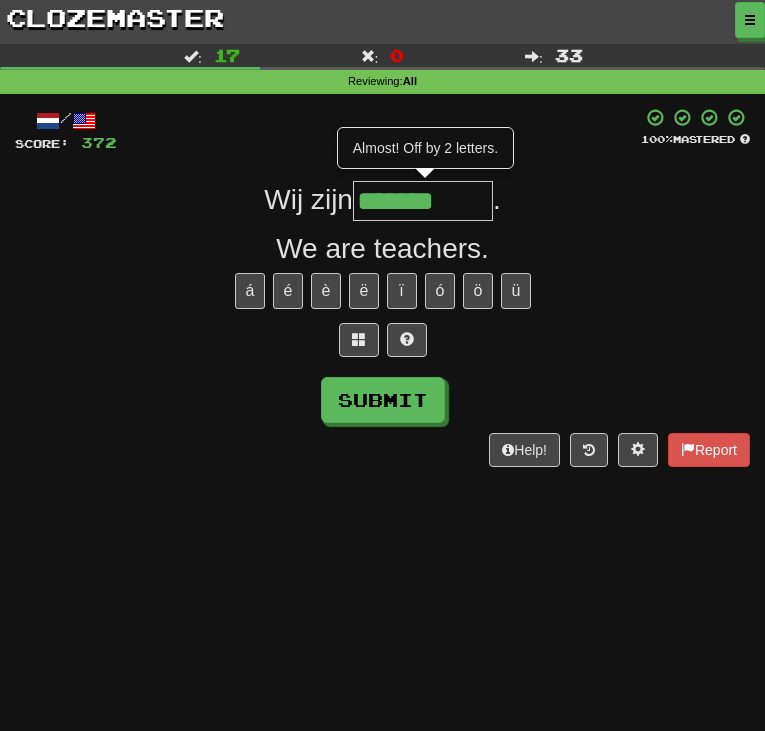 type on "*******" 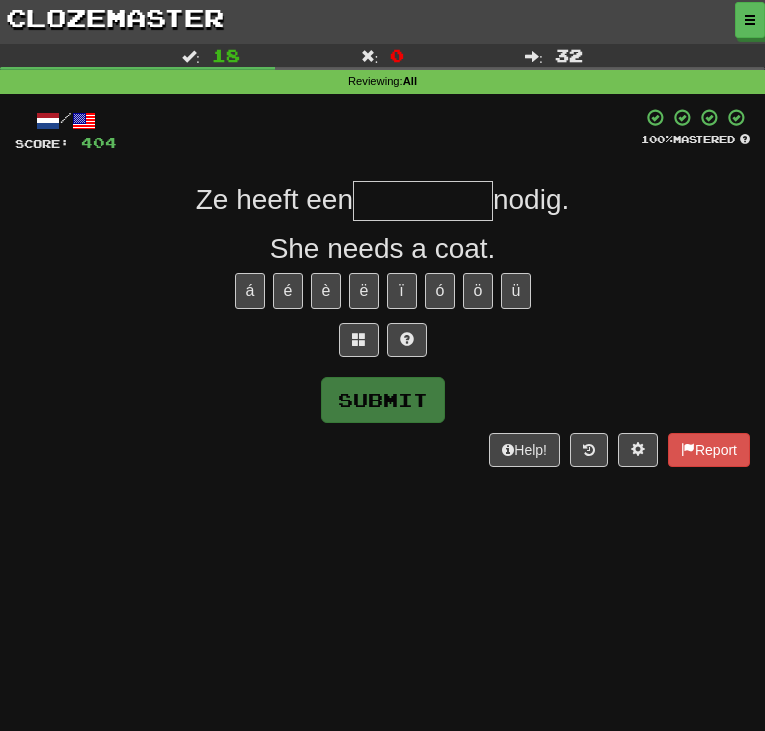 type on "*" 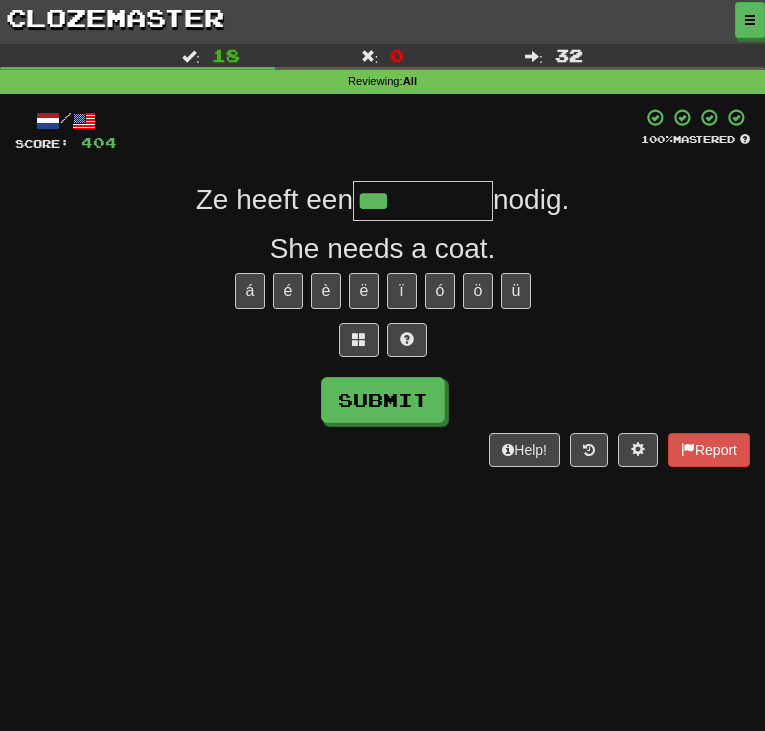 type on "***" 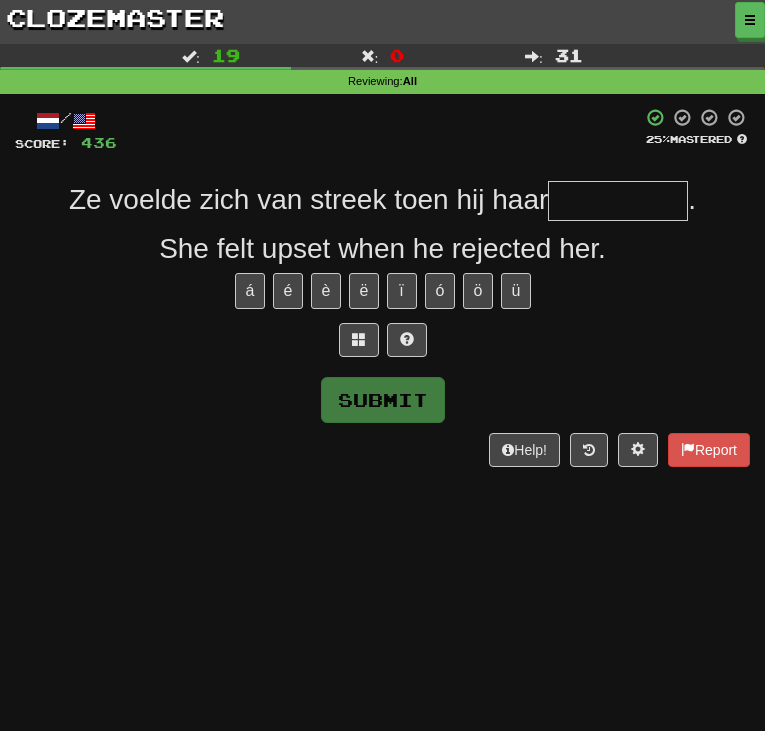 type on "*" 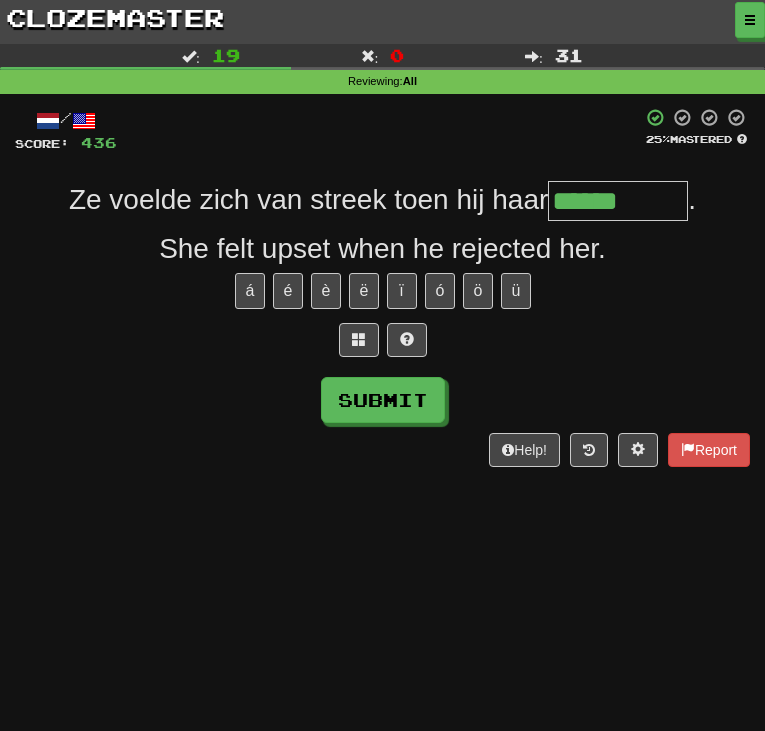 type on "******" 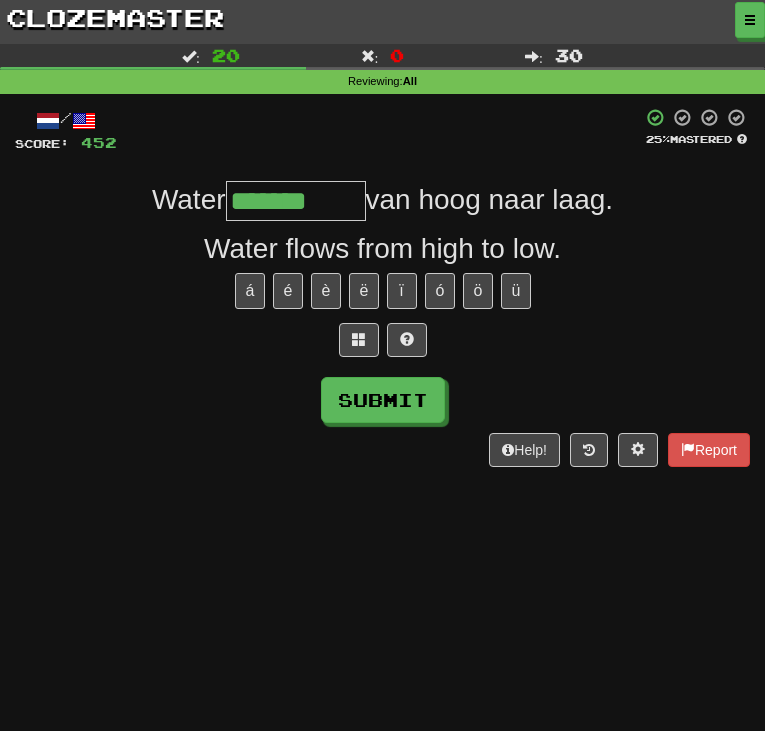 type on "*******" 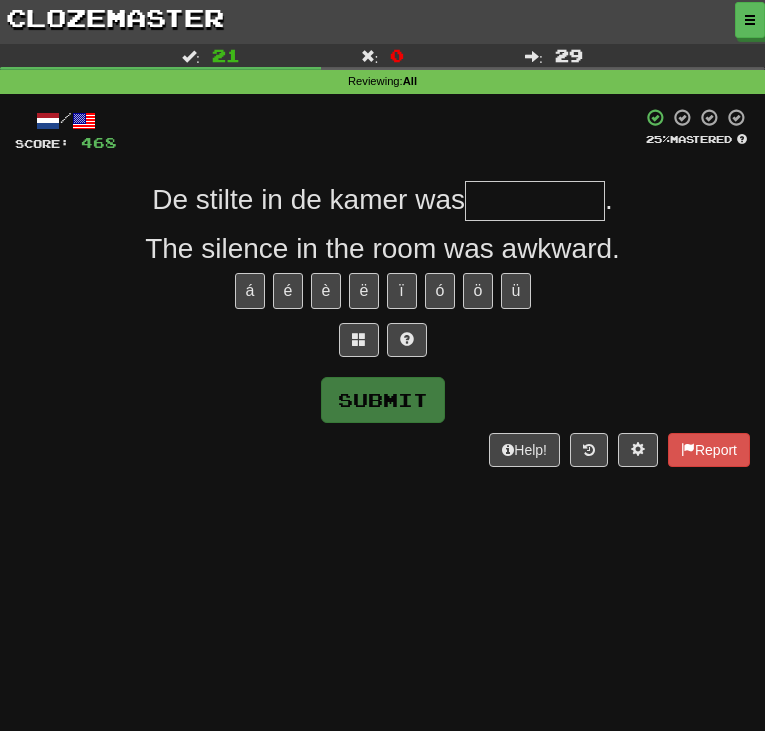 type on "*" 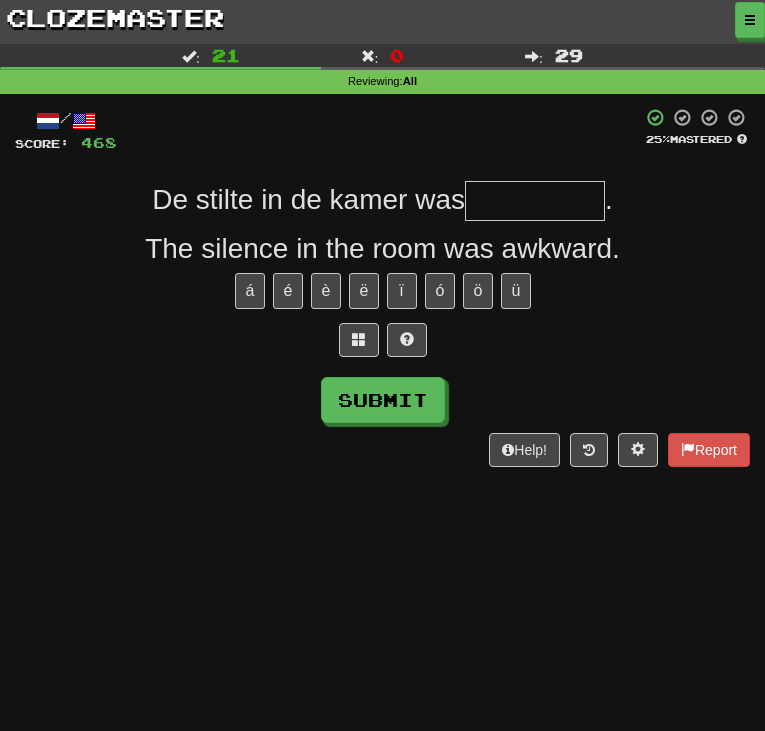 type on "*" 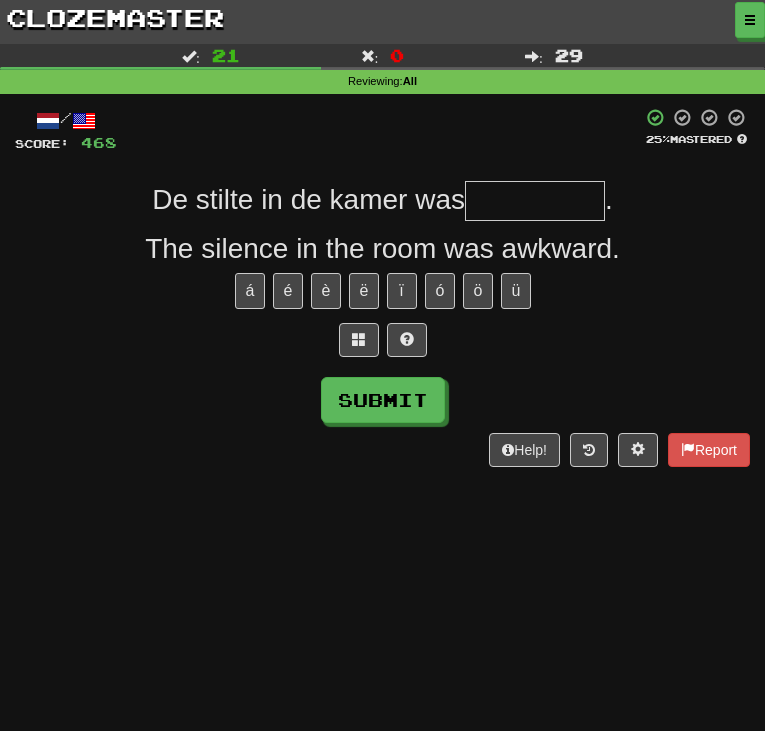 type on "*" 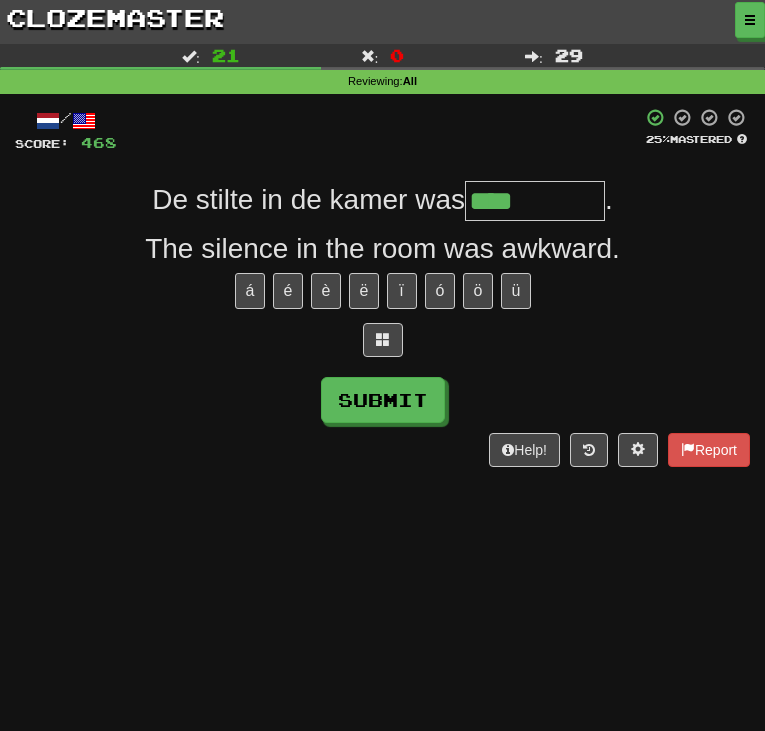 type on "**********" 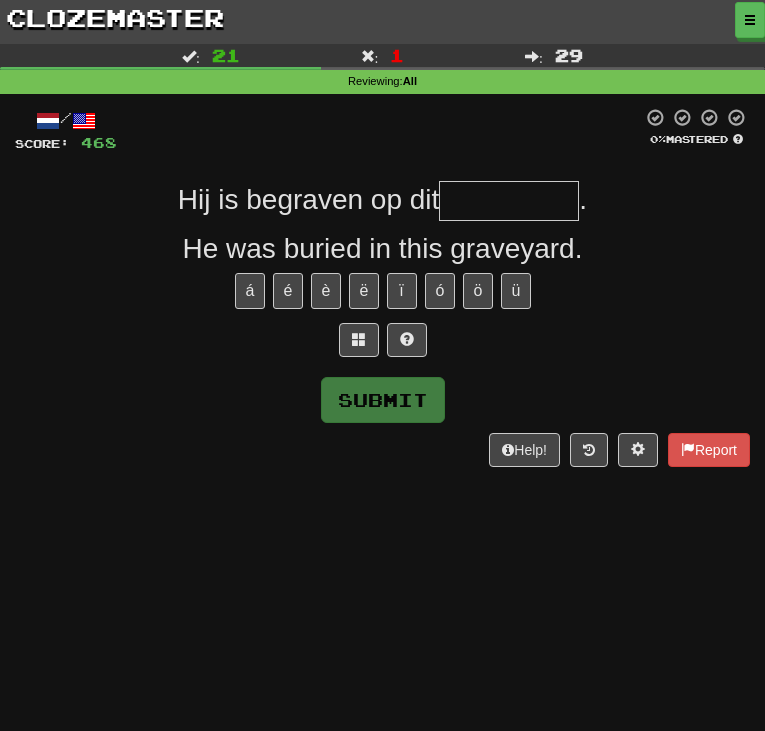 type on "*" 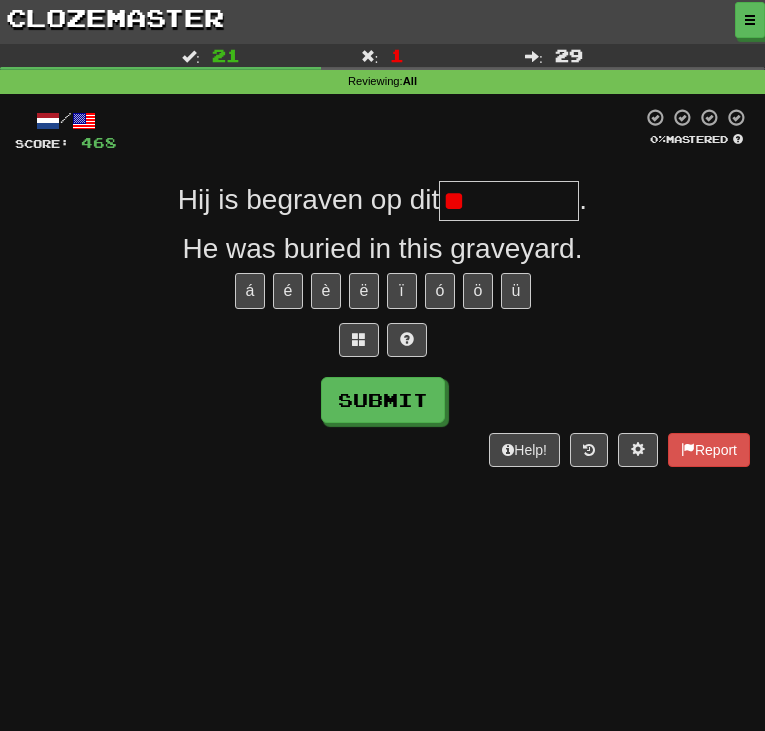 type on "*" 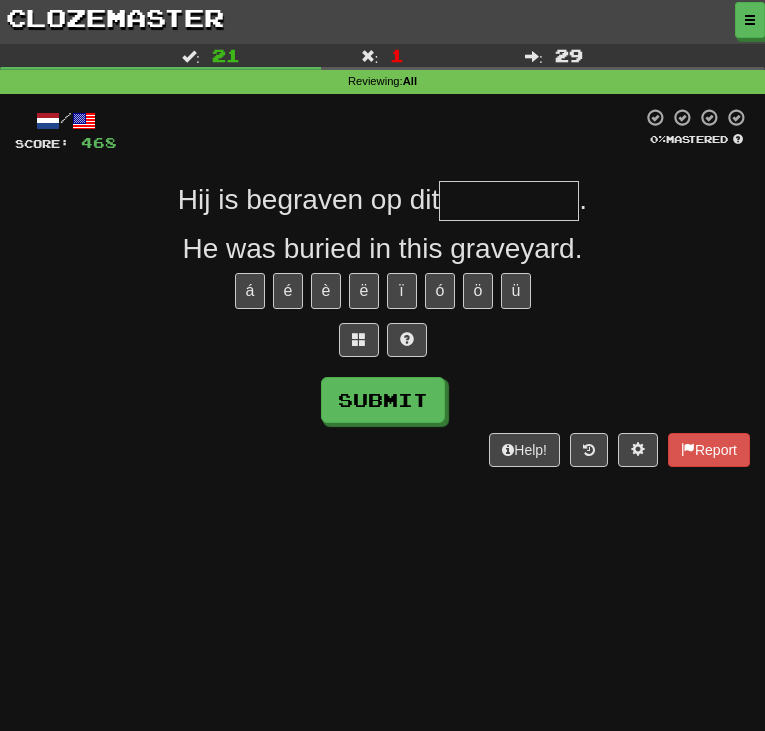 type on "*" 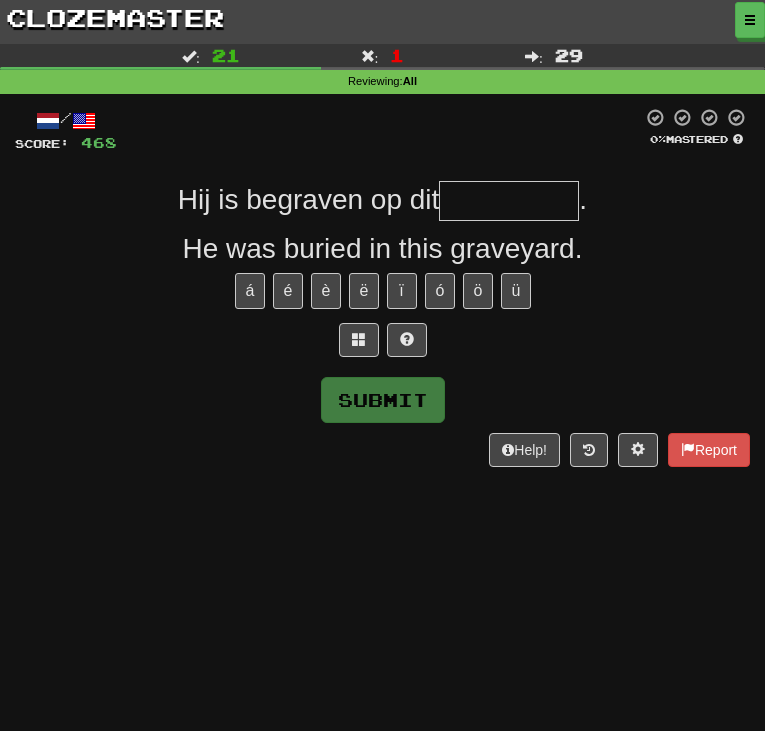 type on "*" 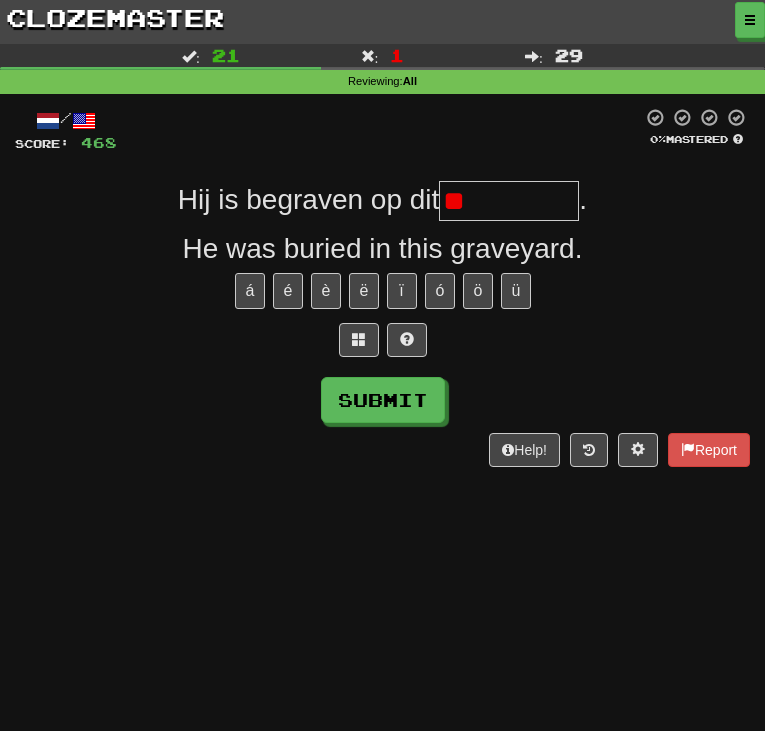 type on "*" 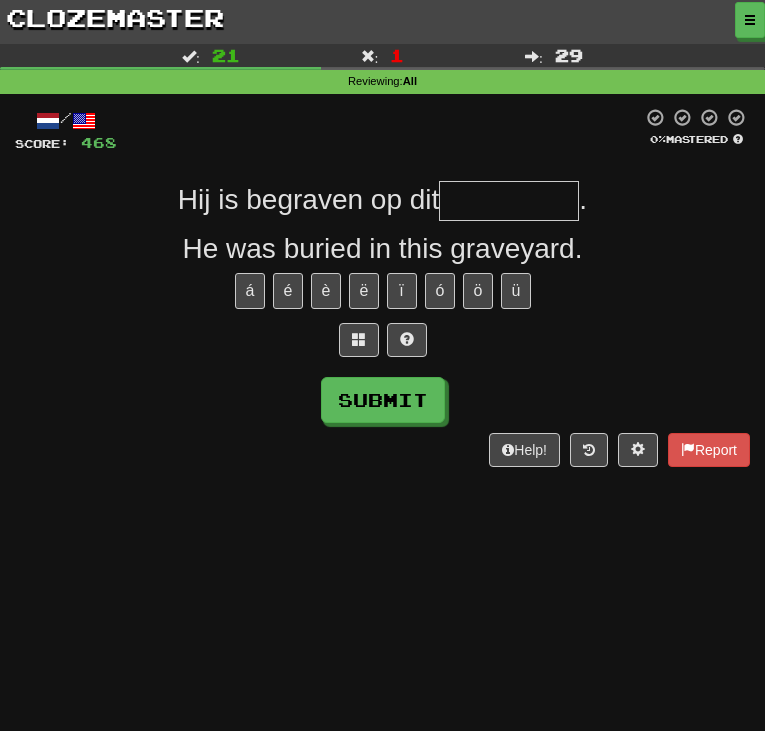 type on "*" 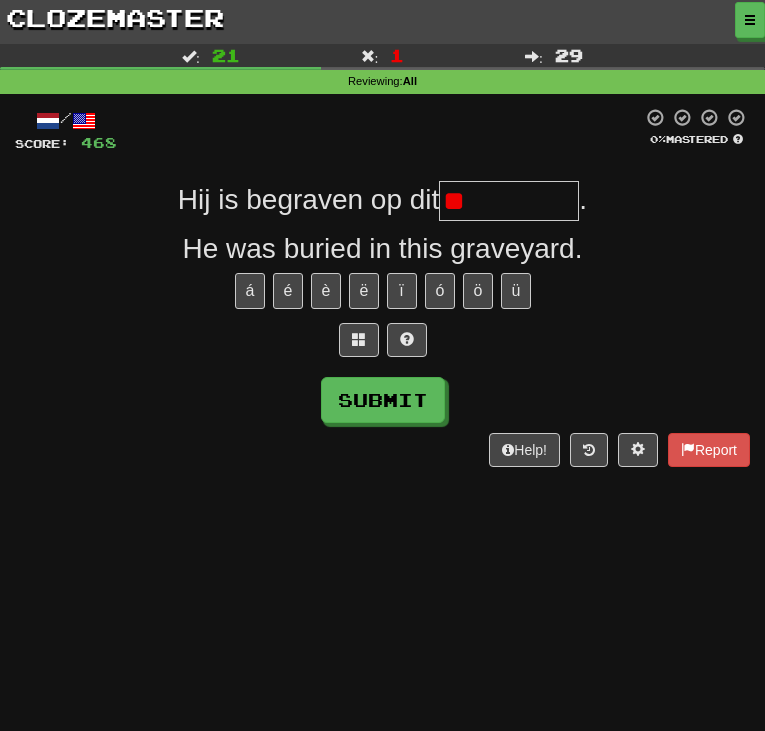 type on "*" 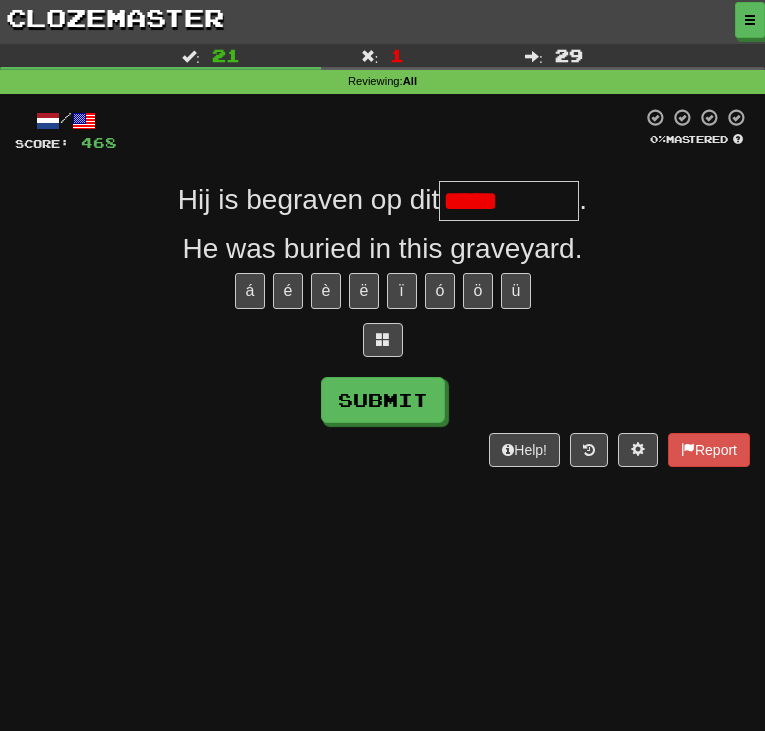 type on "*******" 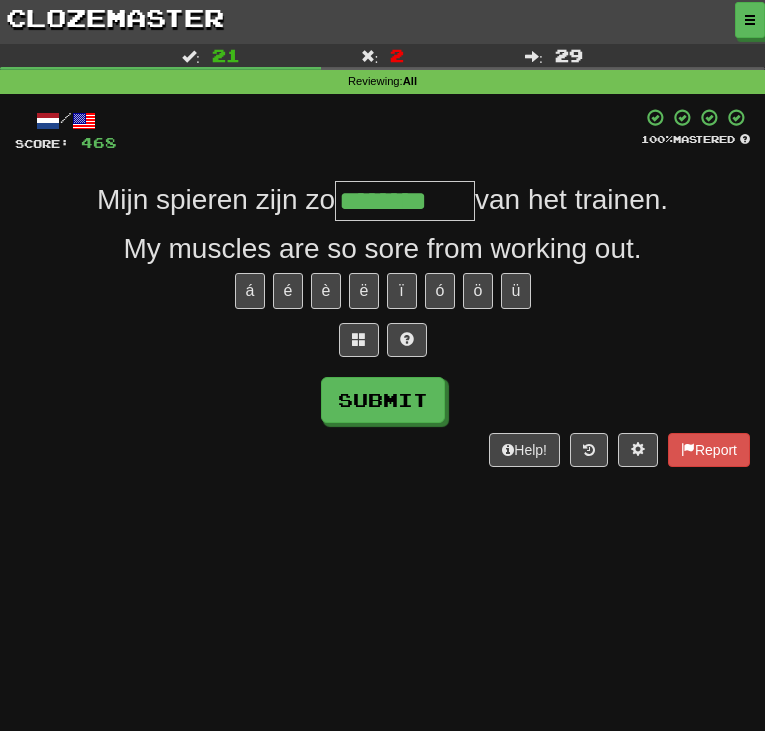 type on "********" 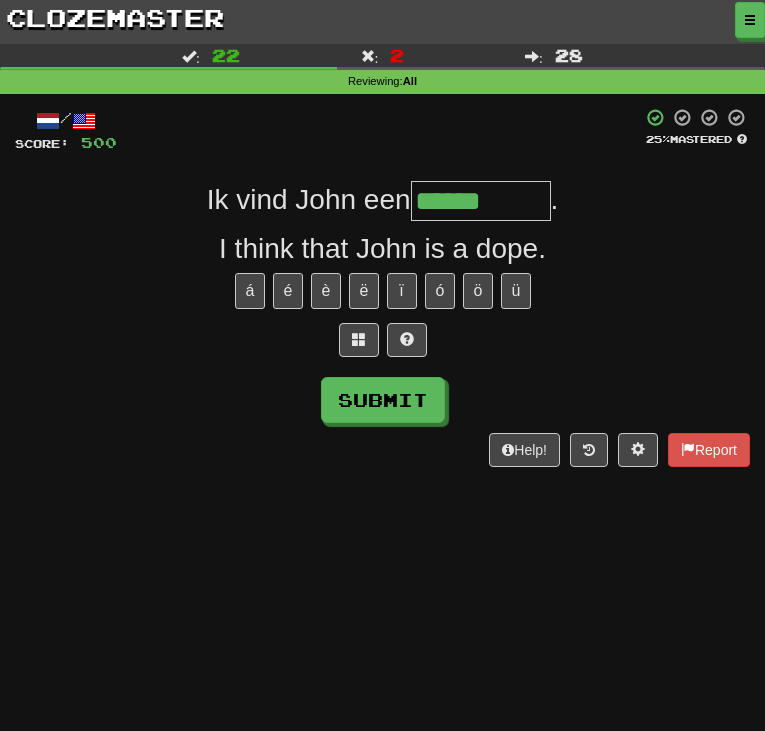 type on "******" 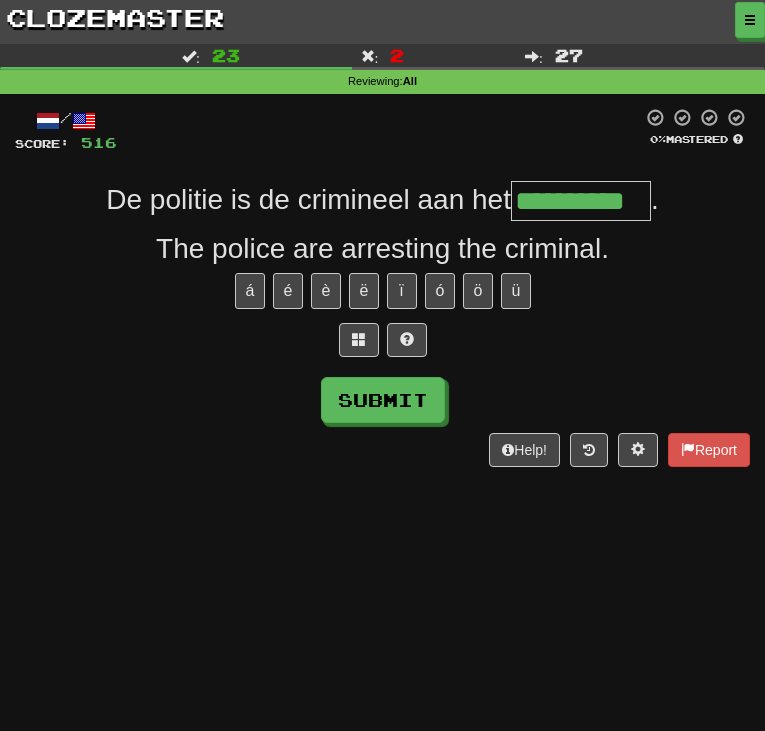 type on "**********" 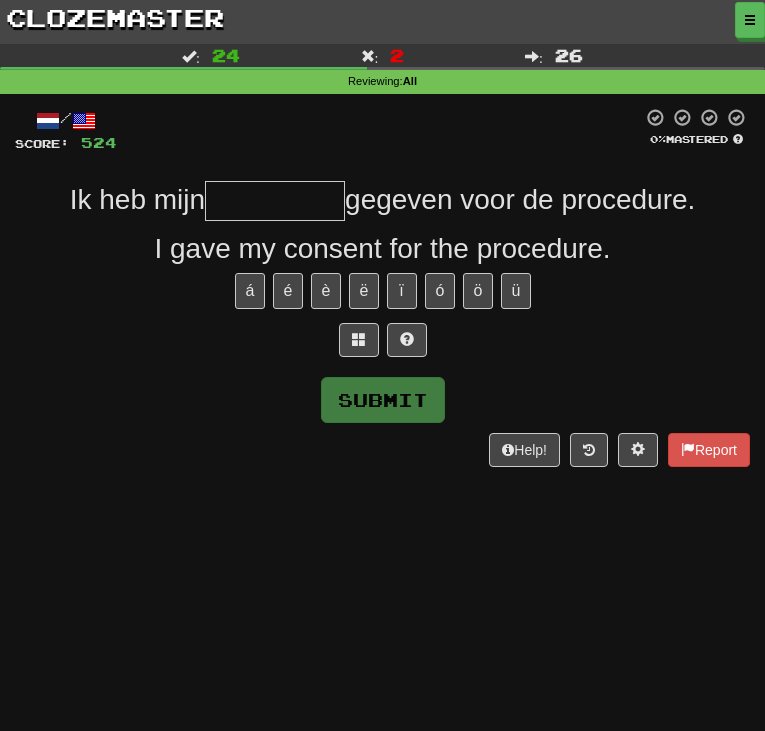 type on "*" 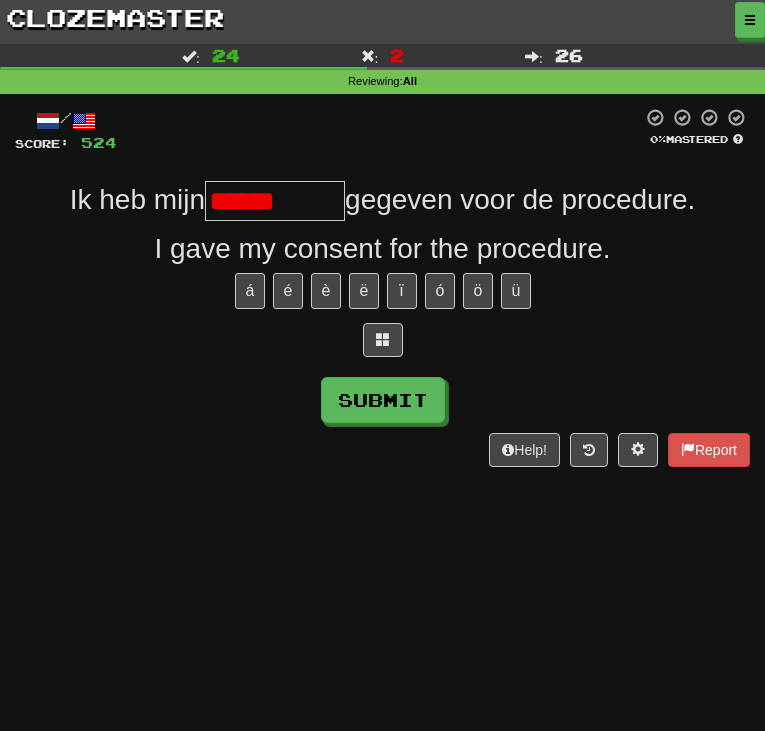 type on "**********" 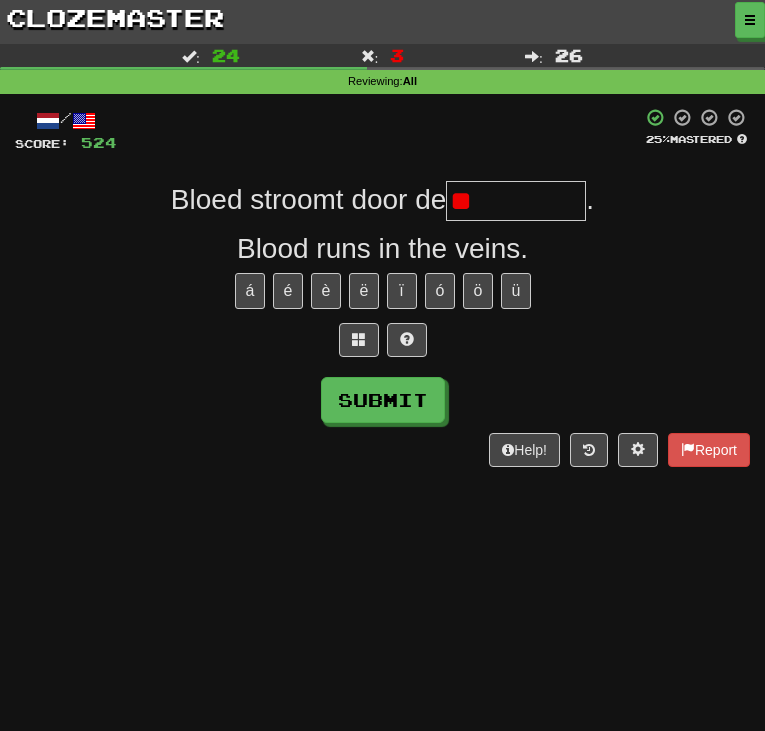 type on "*" 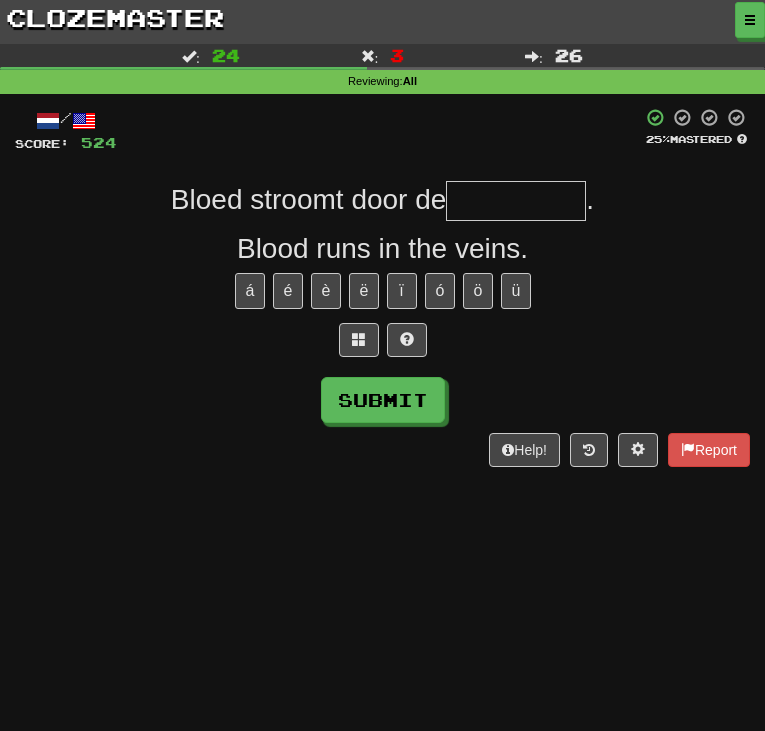 type on "*" 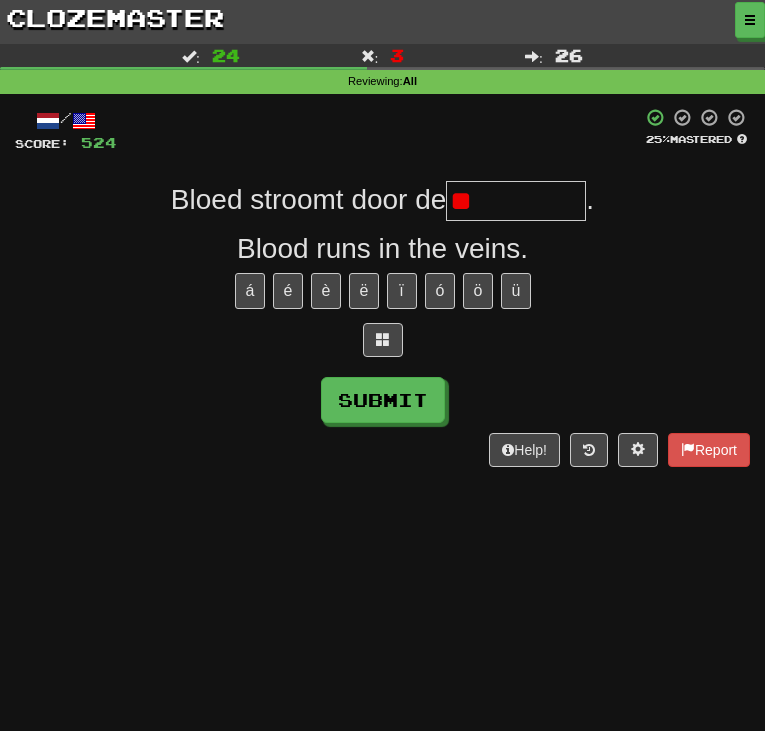 type on "******" 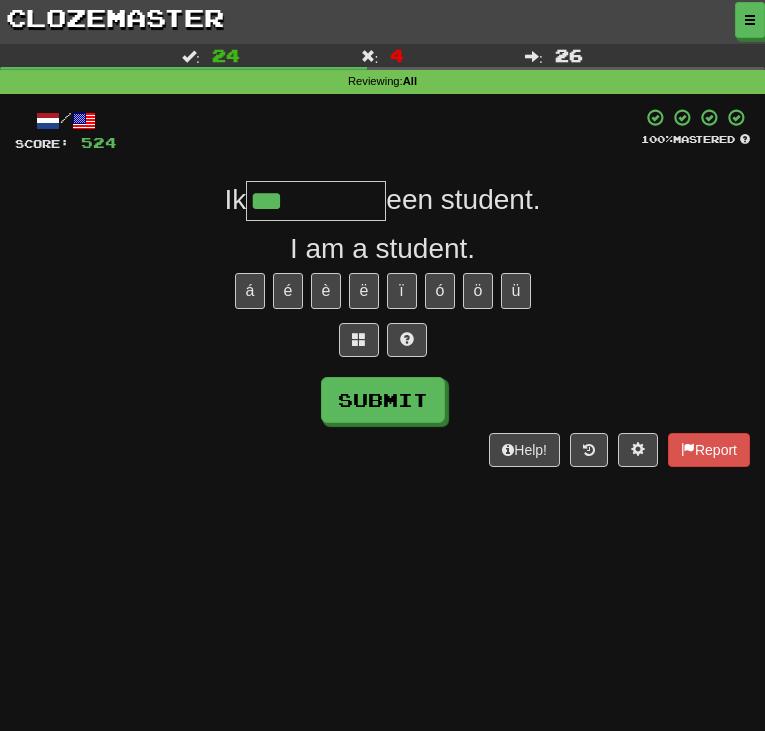 type on "***" 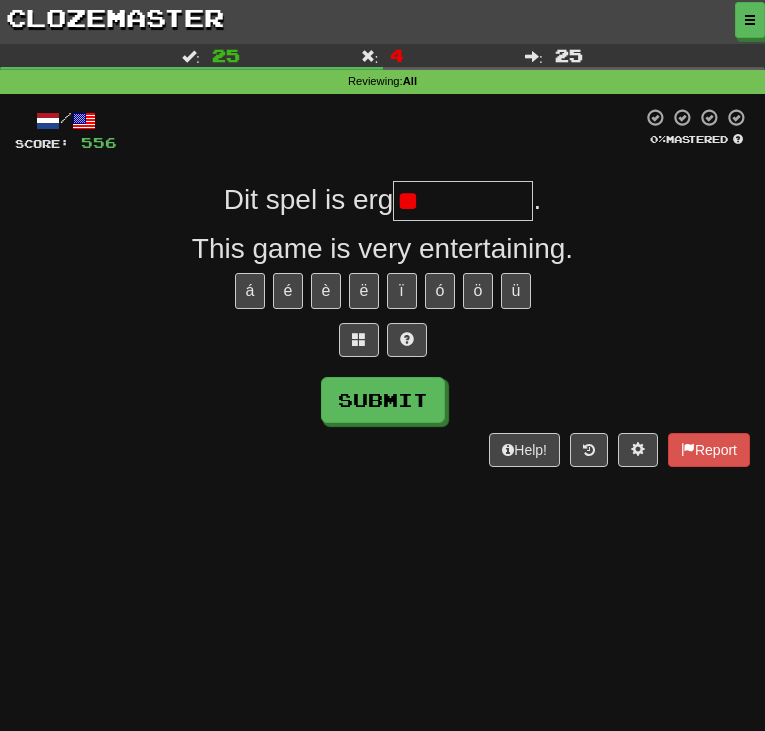 type on "*" 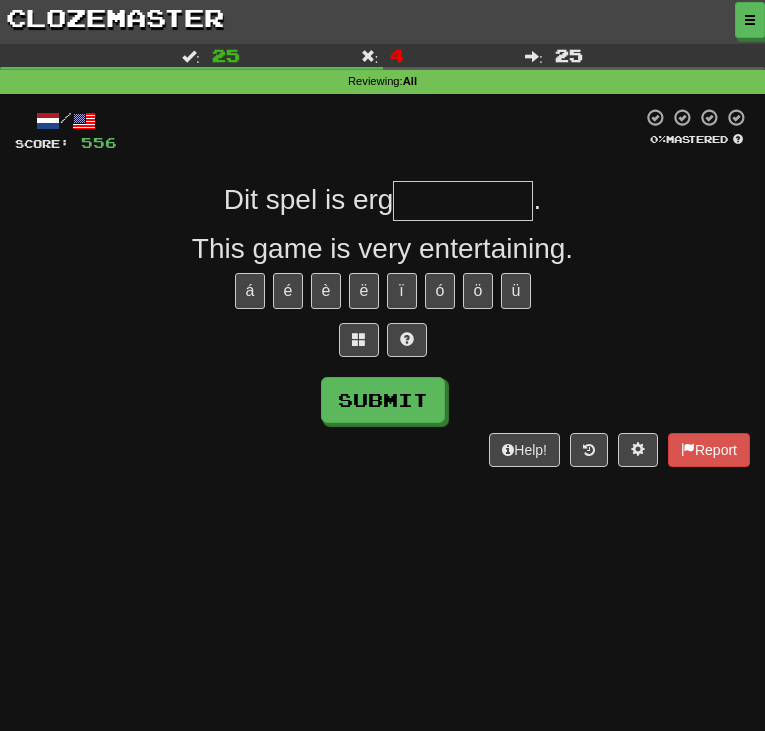 type on "*" 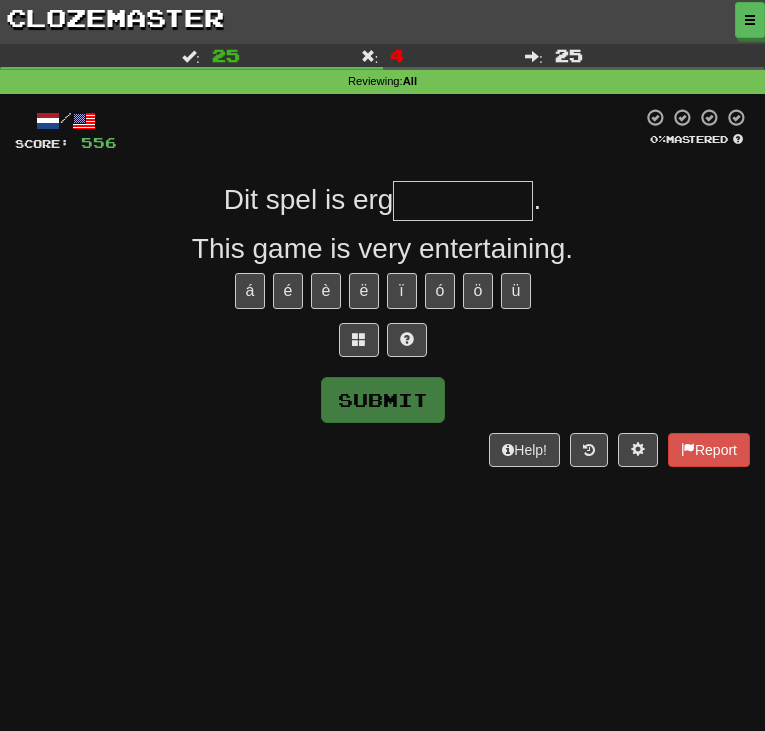 type on "*" 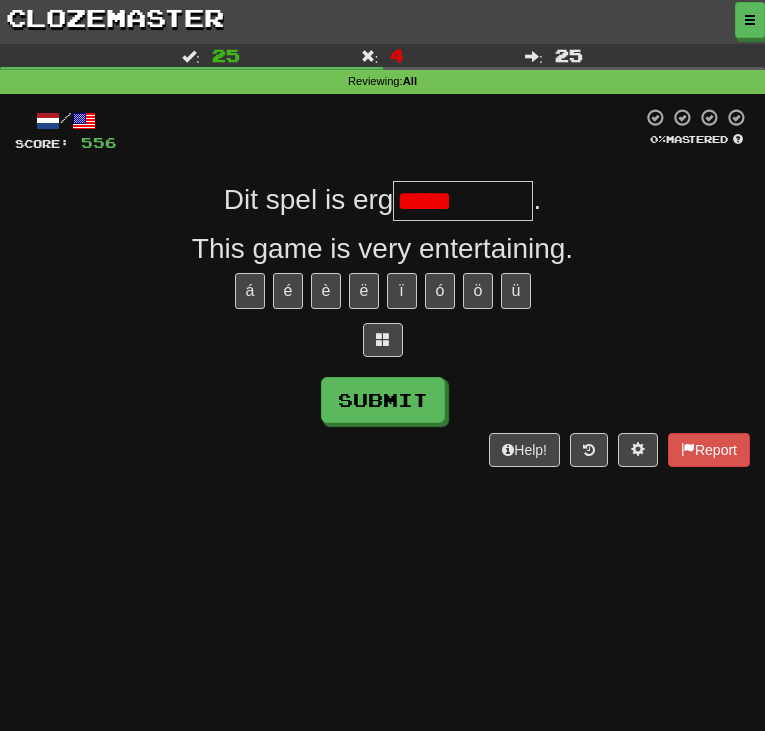 type on "**********" 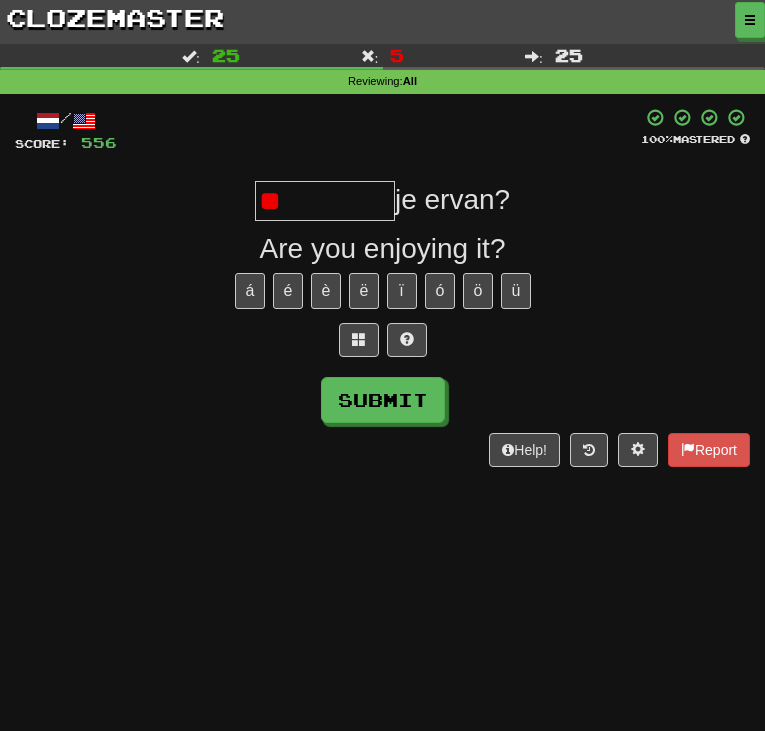 type on "*" 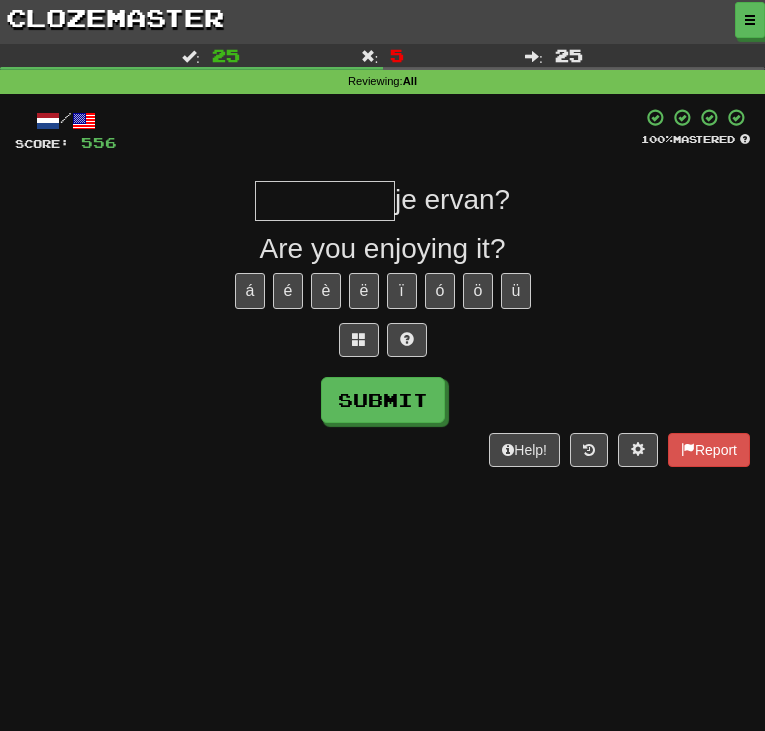 type on "*" 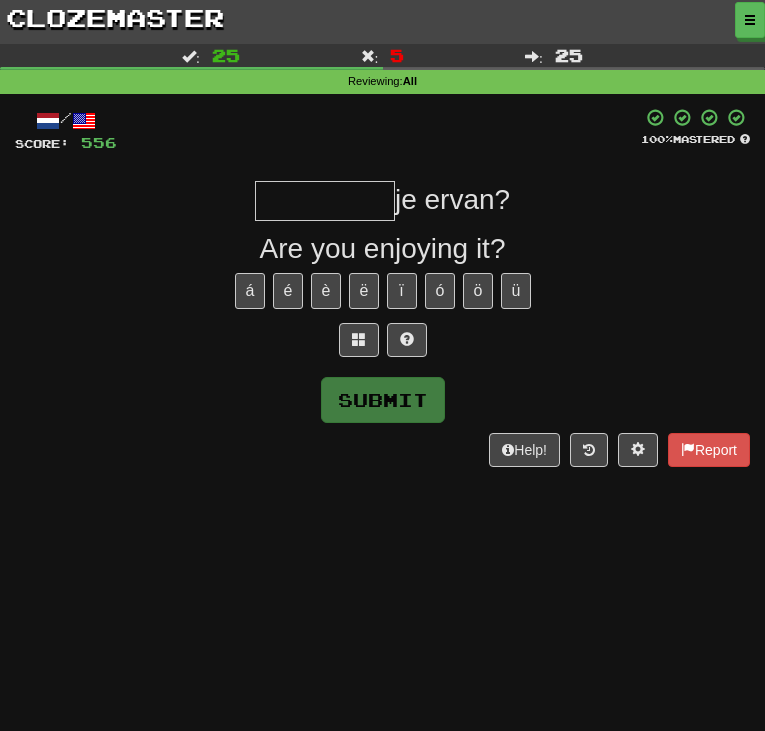 type on "*" 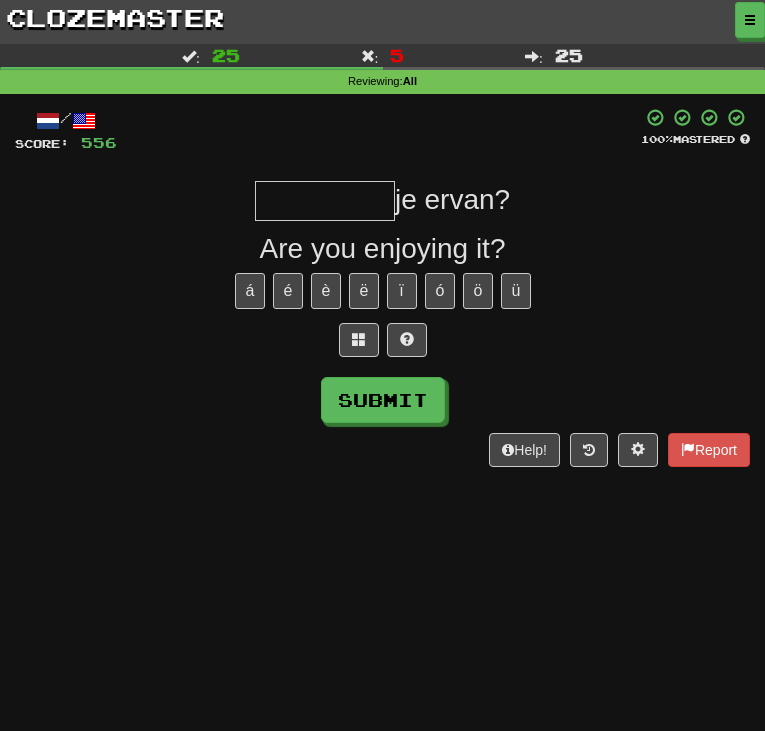type on "*" 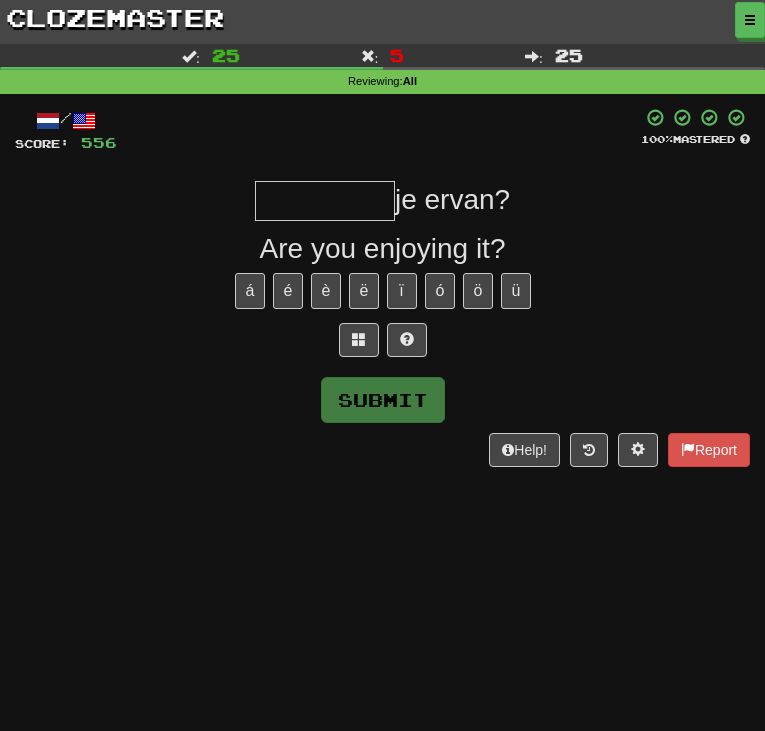 type on "*" 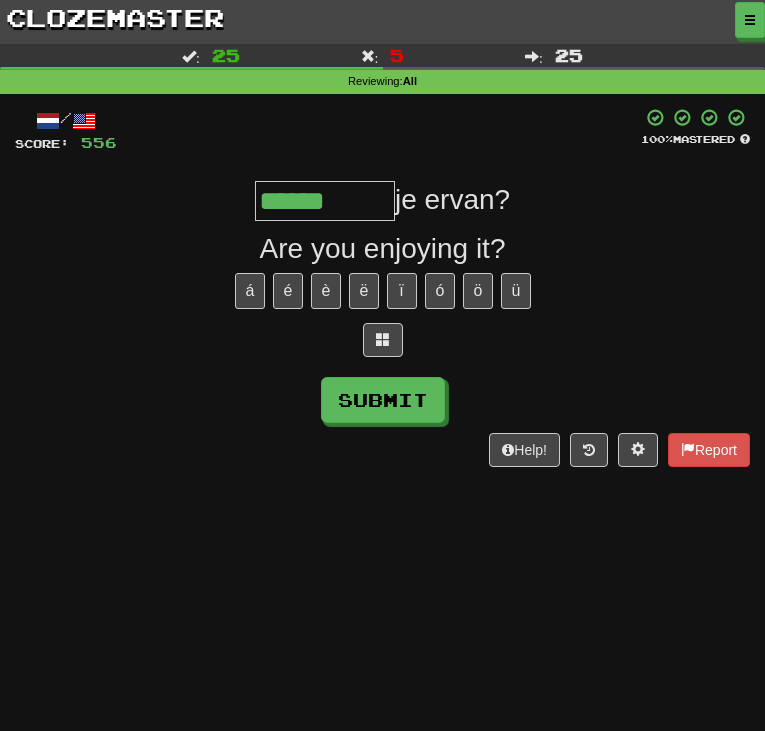 type on "******" 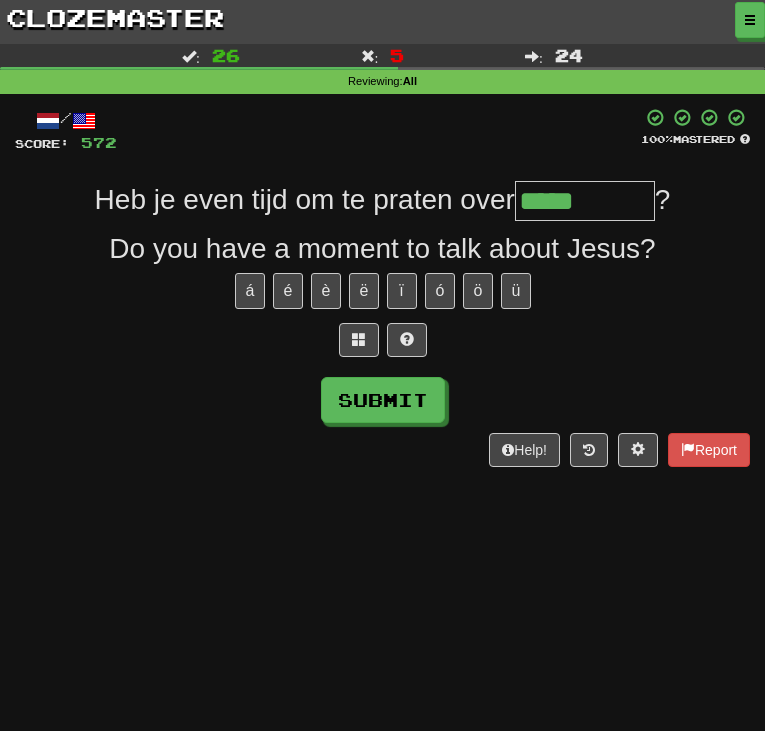 type on "*****" 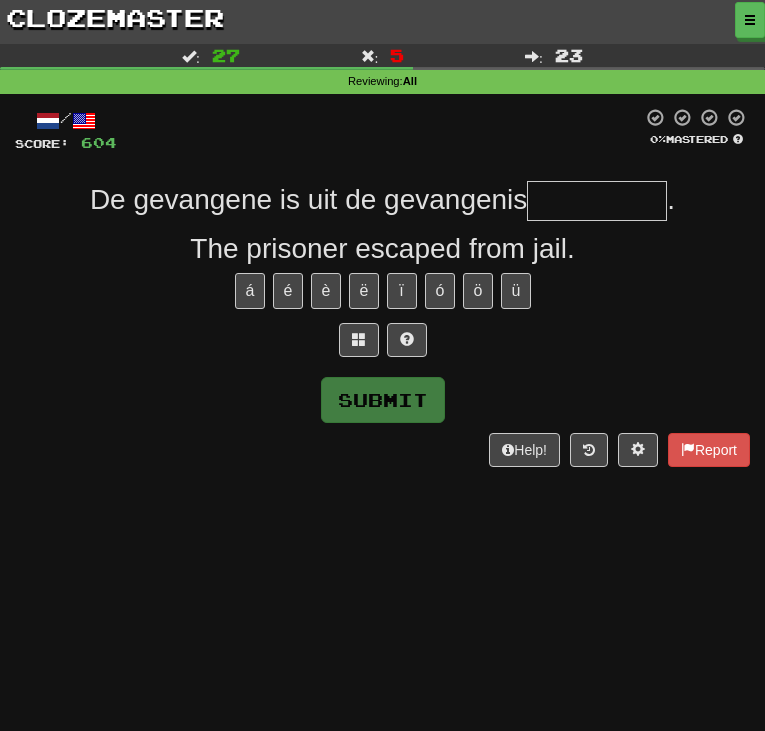 type on "*" 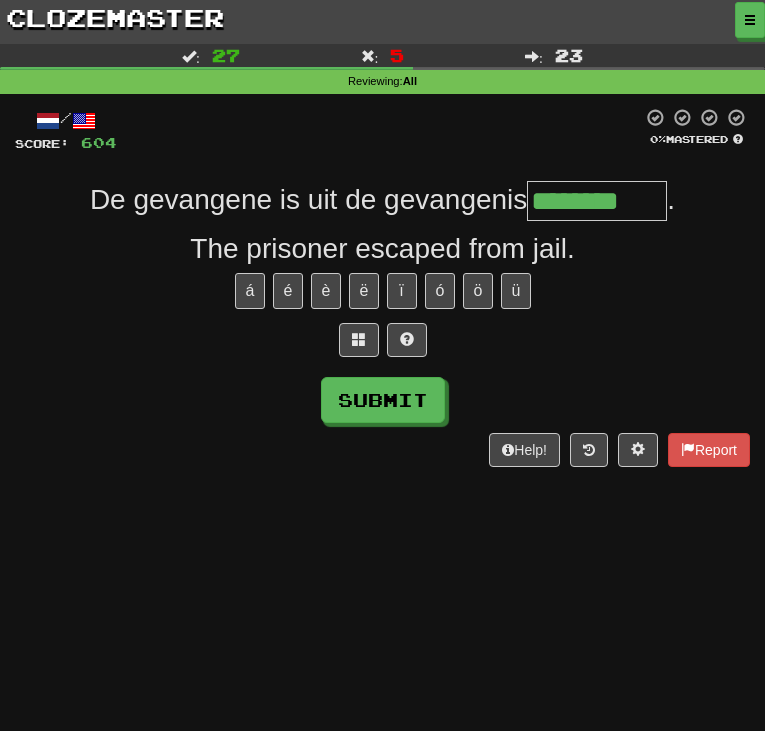 type on "********" 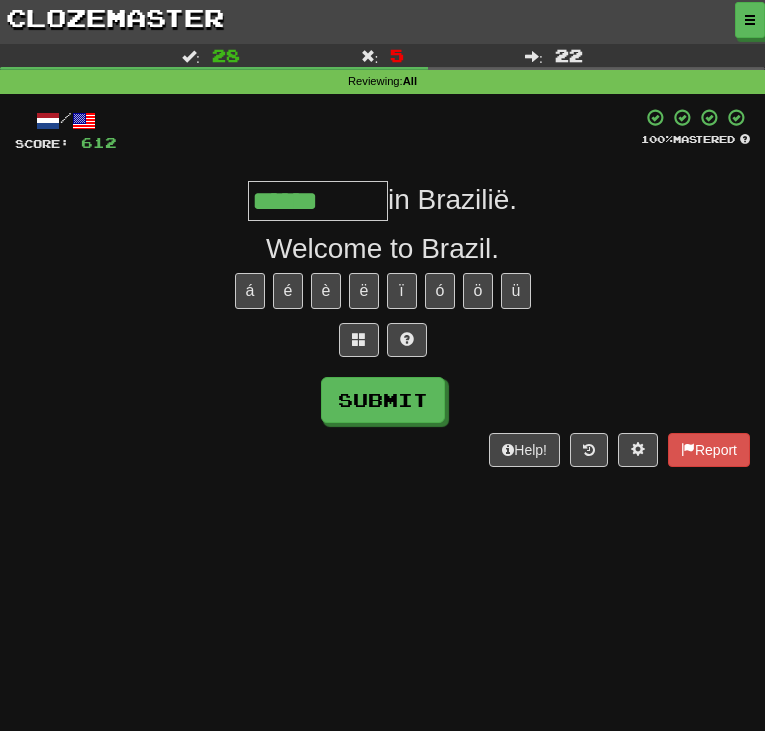 type on "******" 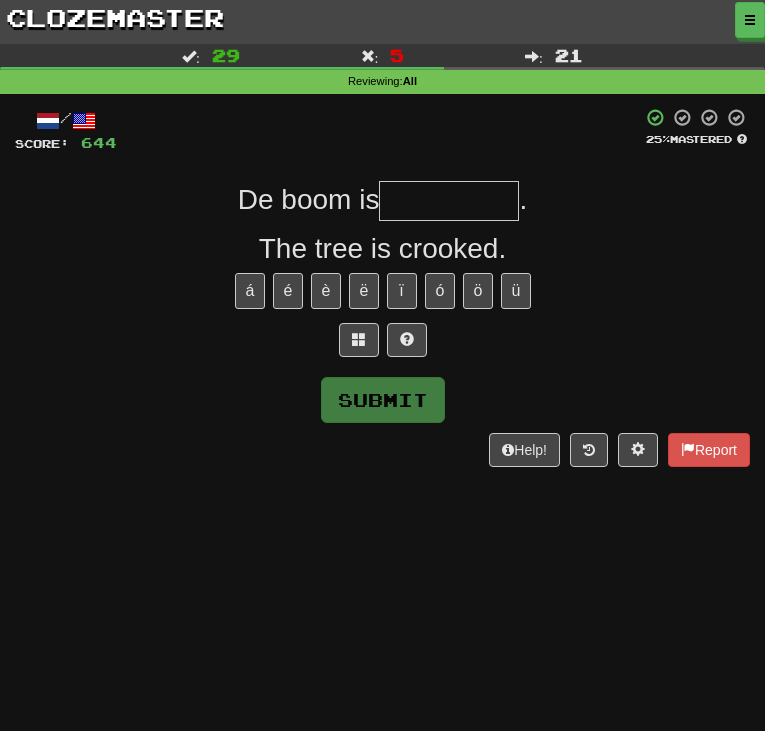 type on "*" 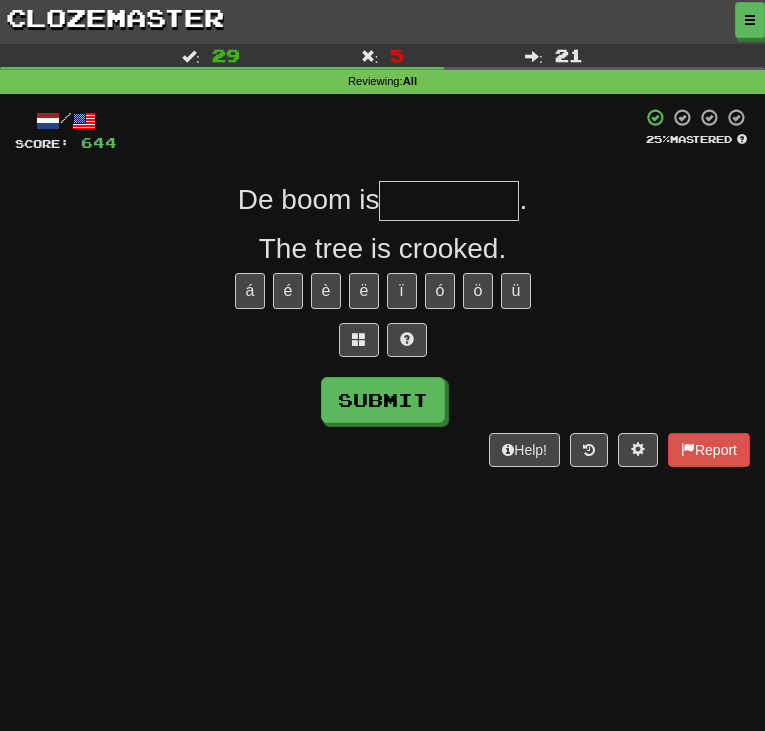 type on "*" 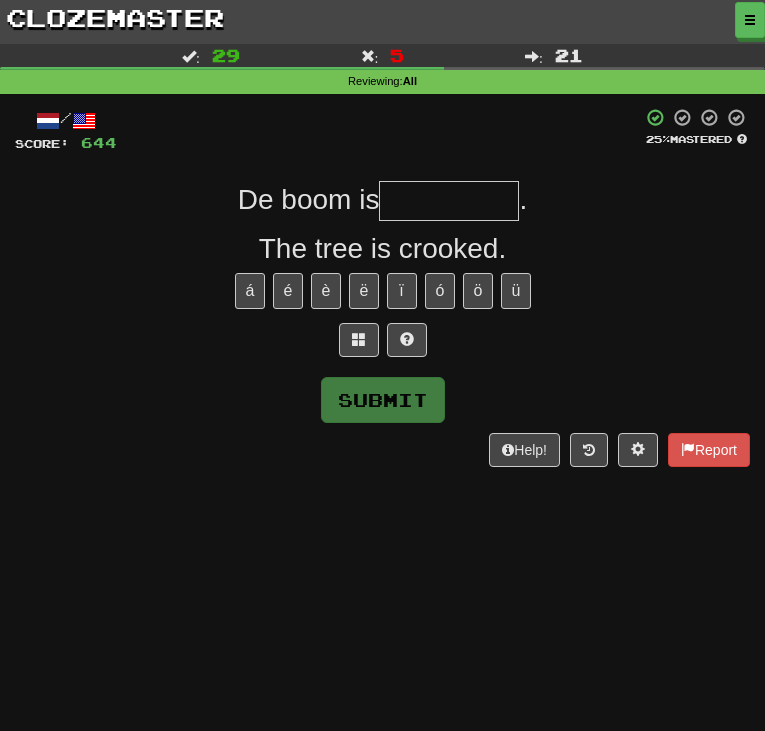 type on "*" 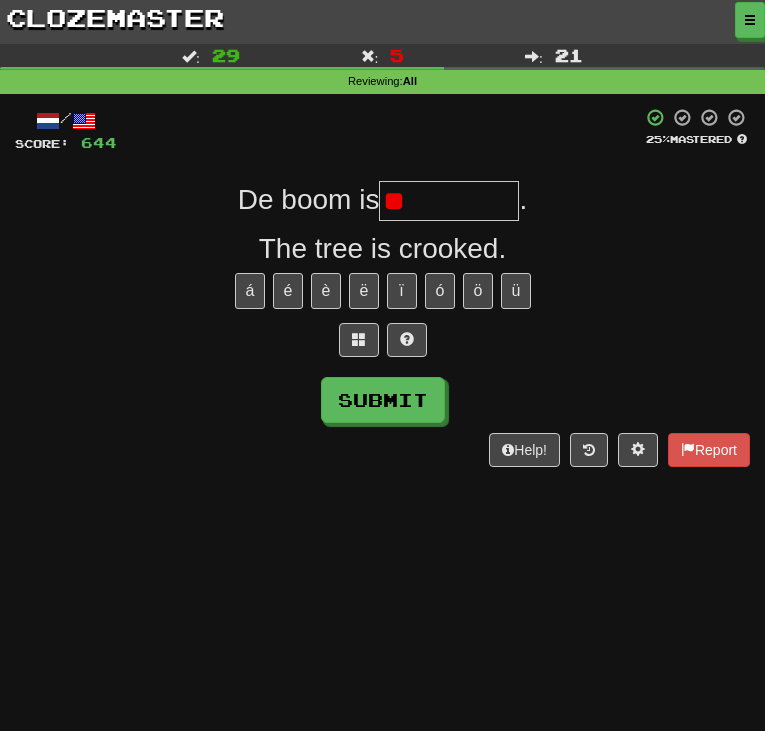 type on "*" 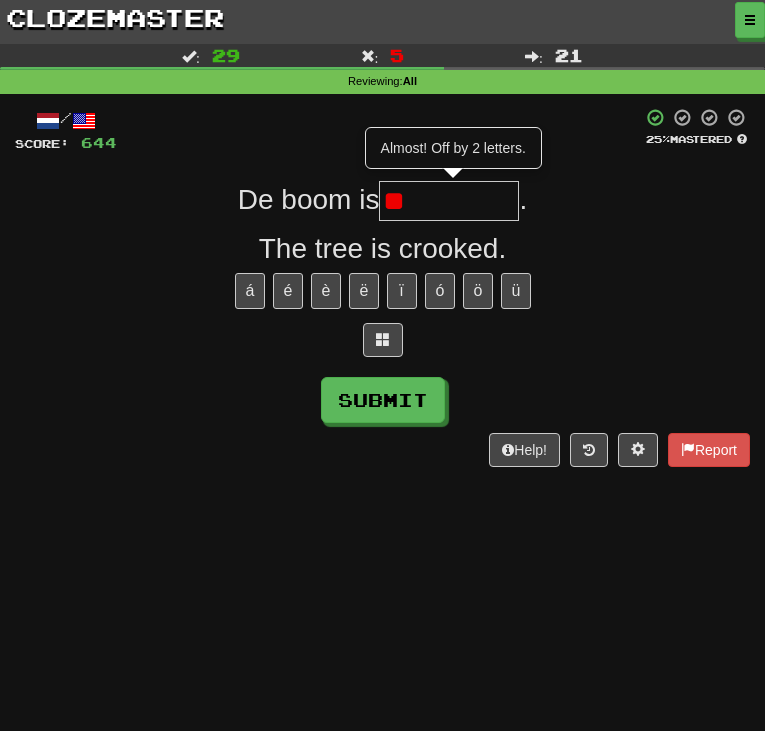 type on "****" 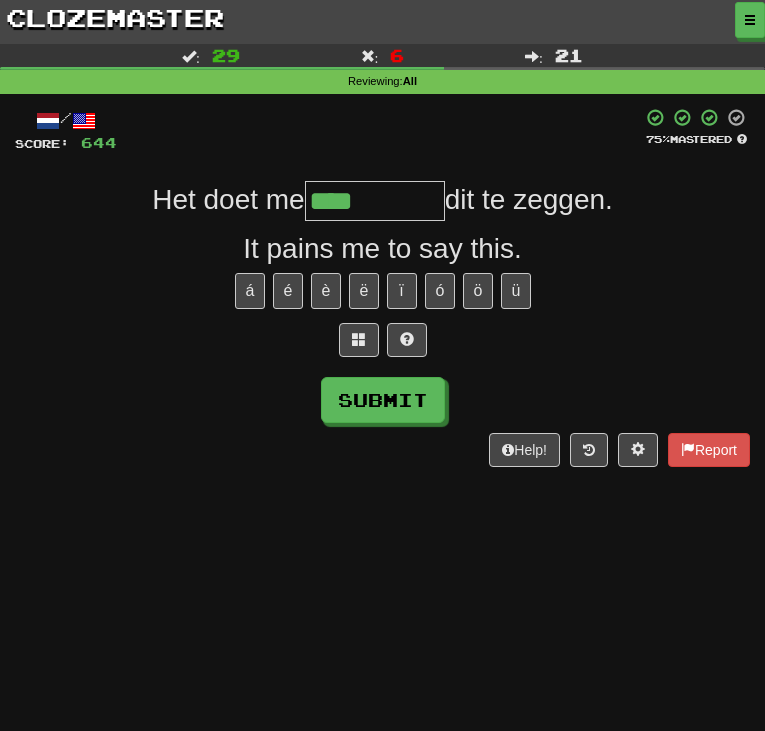 type on "****" 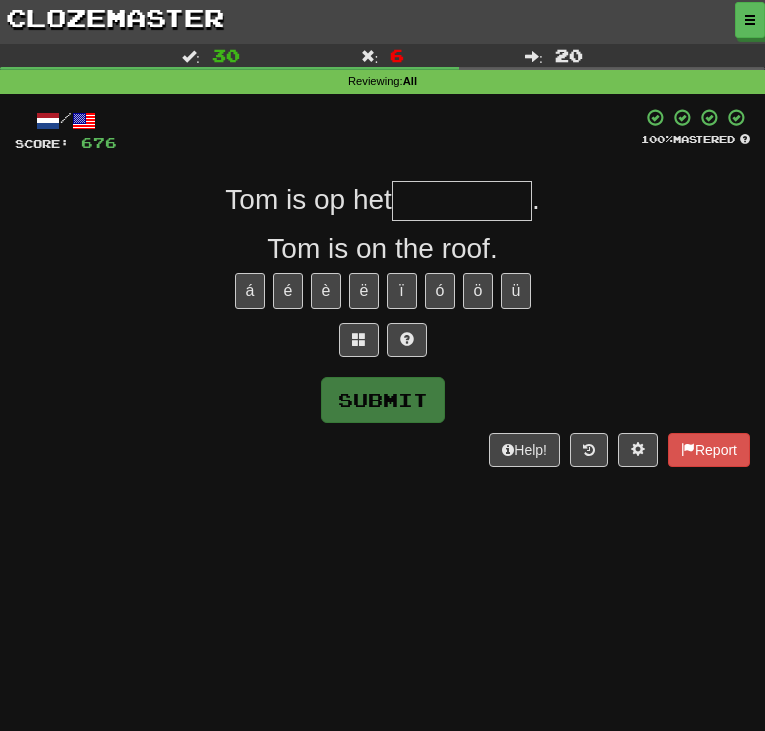 type on "*" 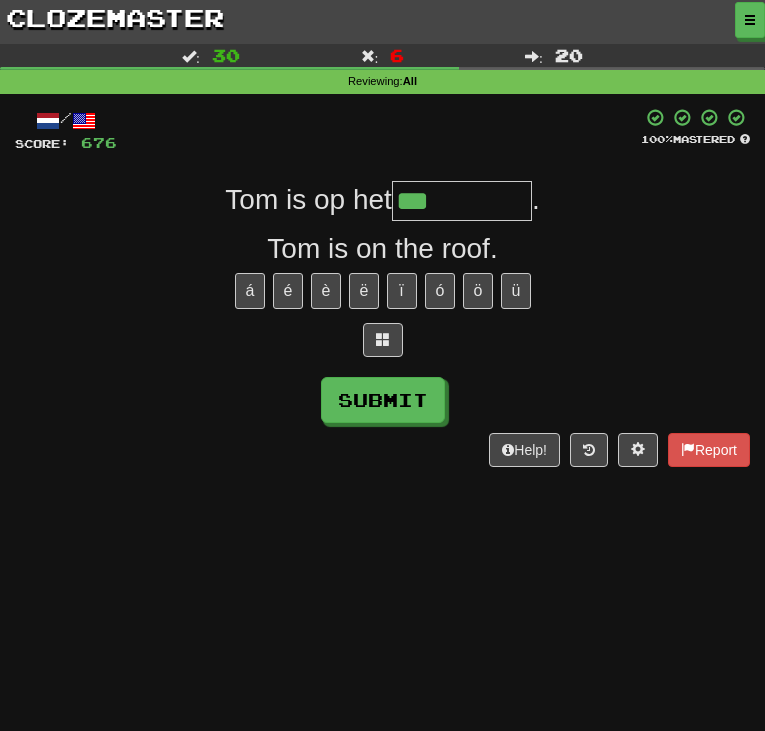 type on "***" 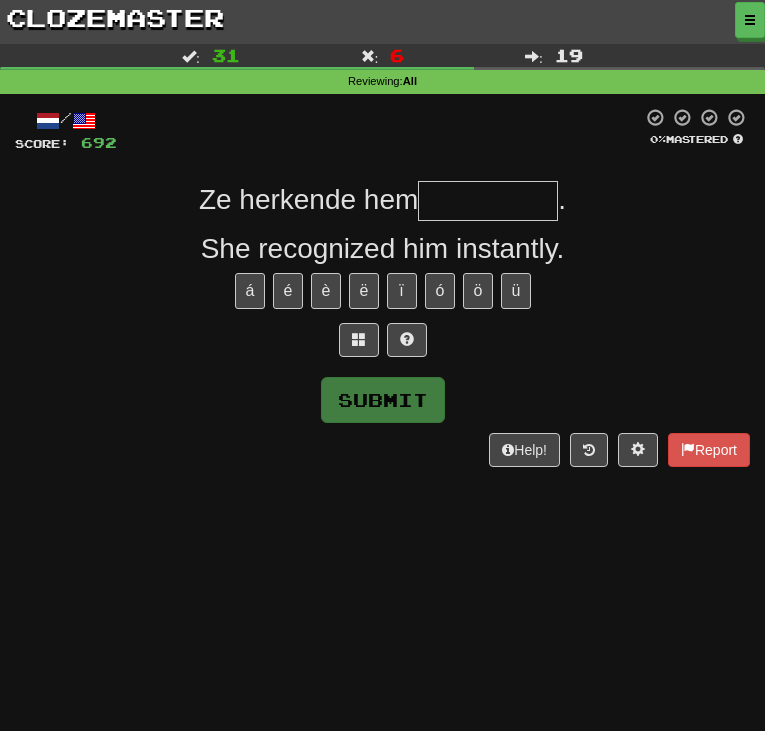 type on "*" 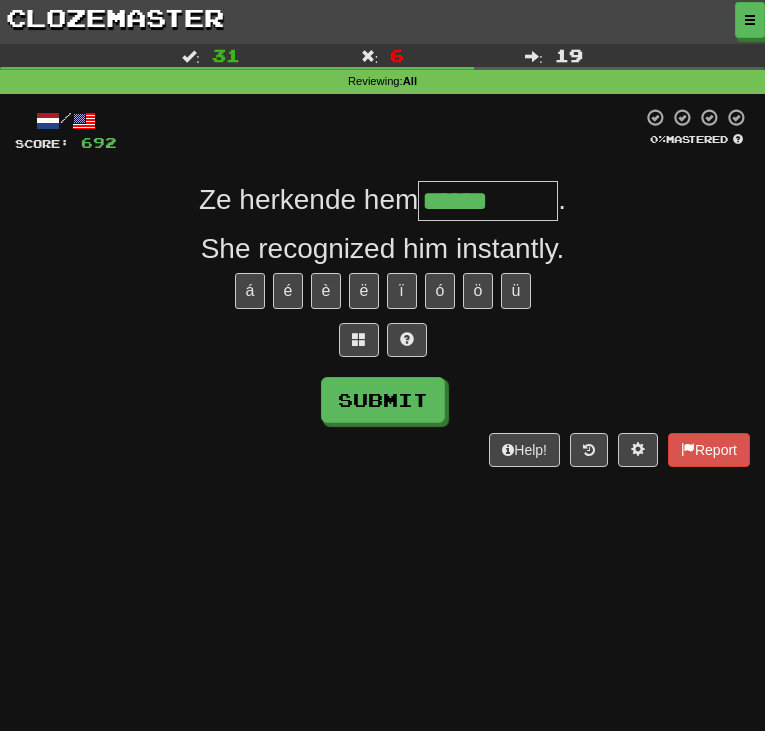 type on "******" 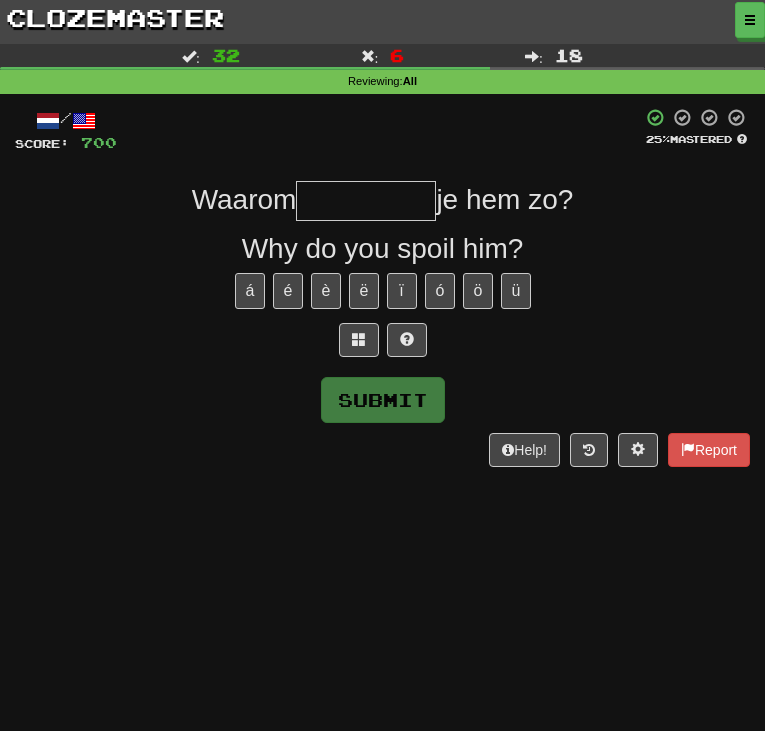 type on "*" 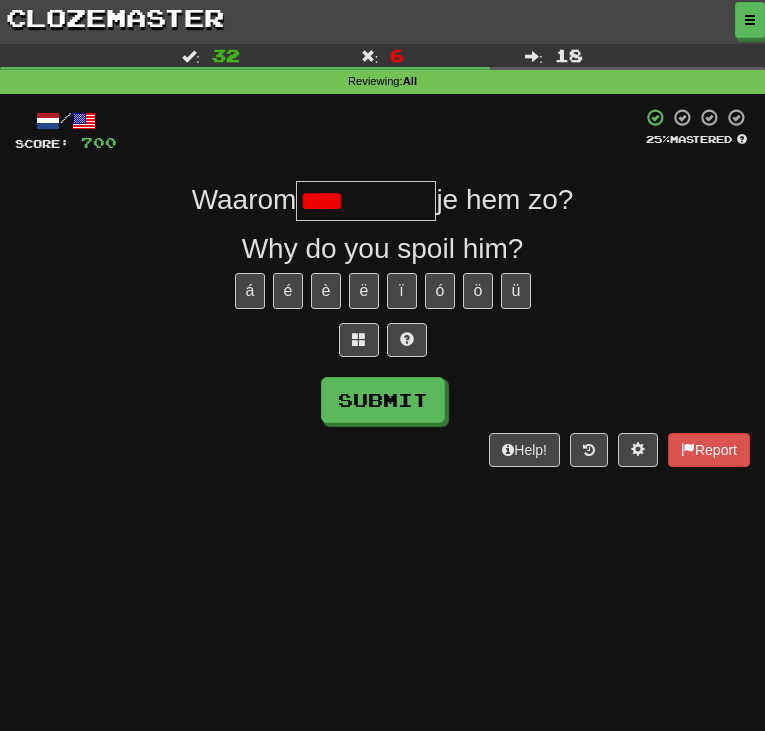 type on "******" 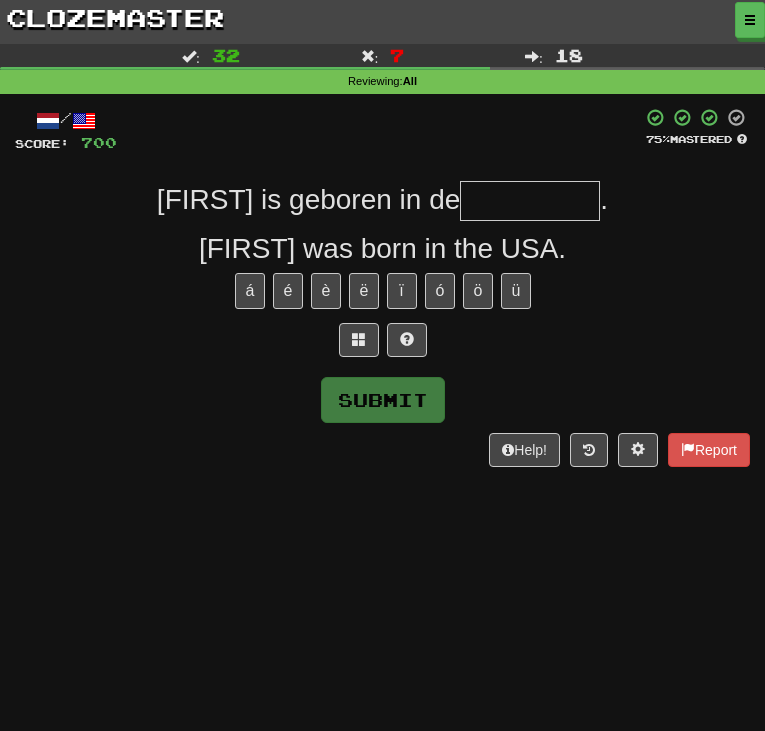 type on "*" 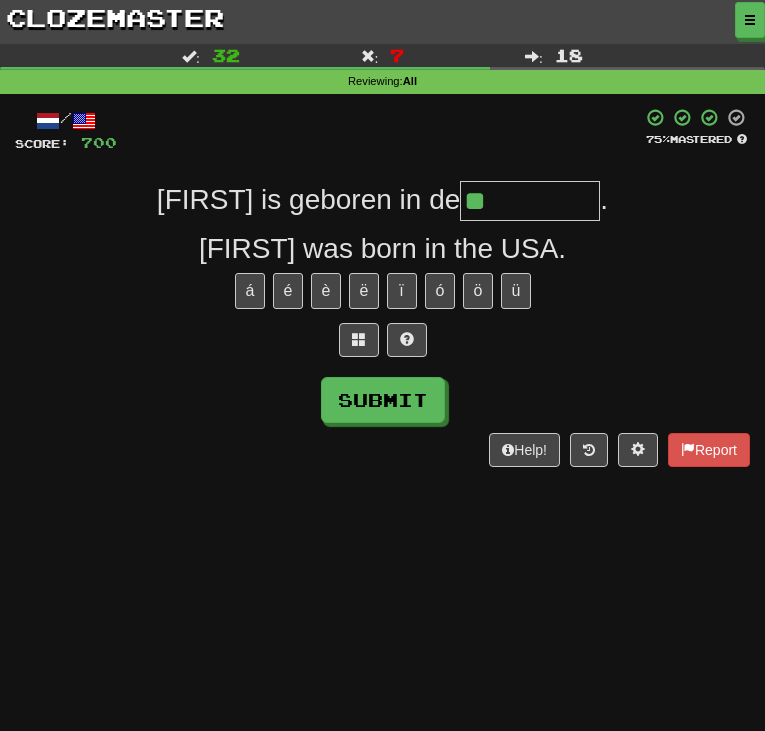 type on "**" 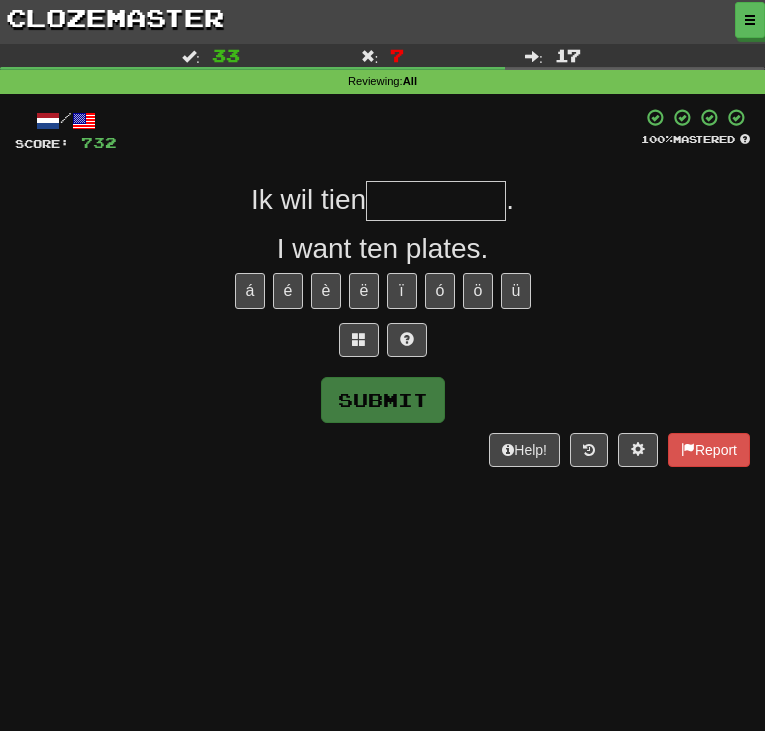 type on "*" 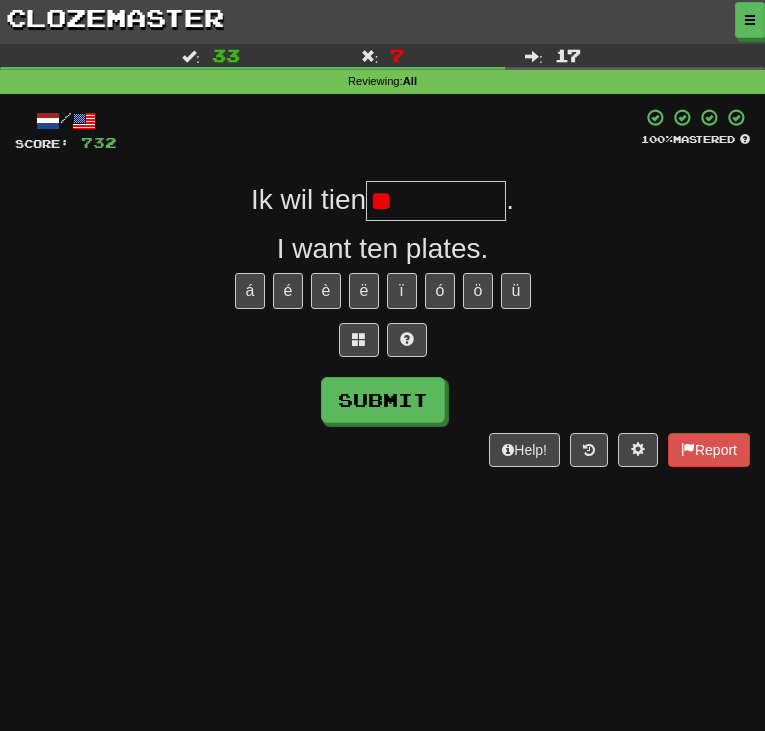 type on "*" 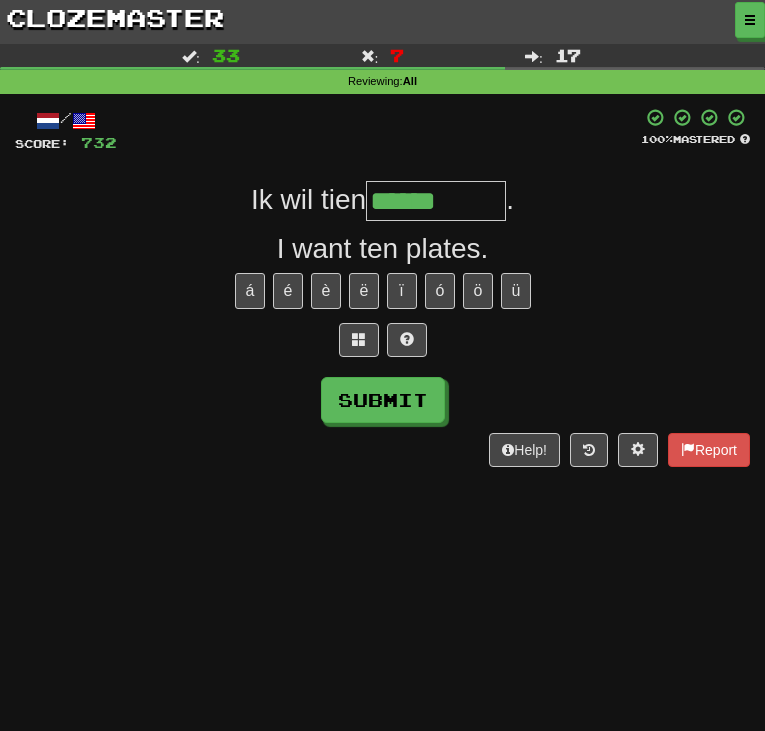 type on "******" 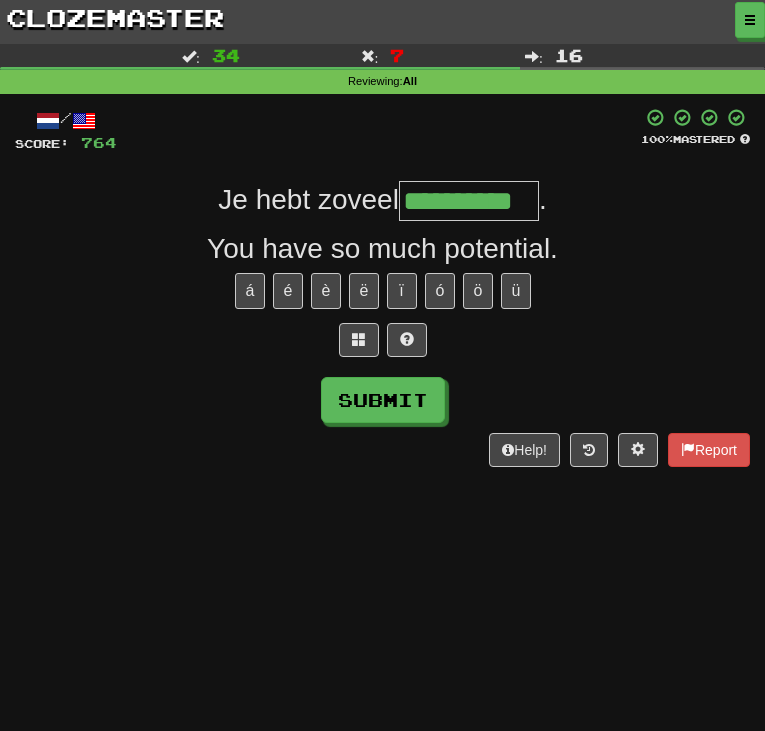 type on "**********" 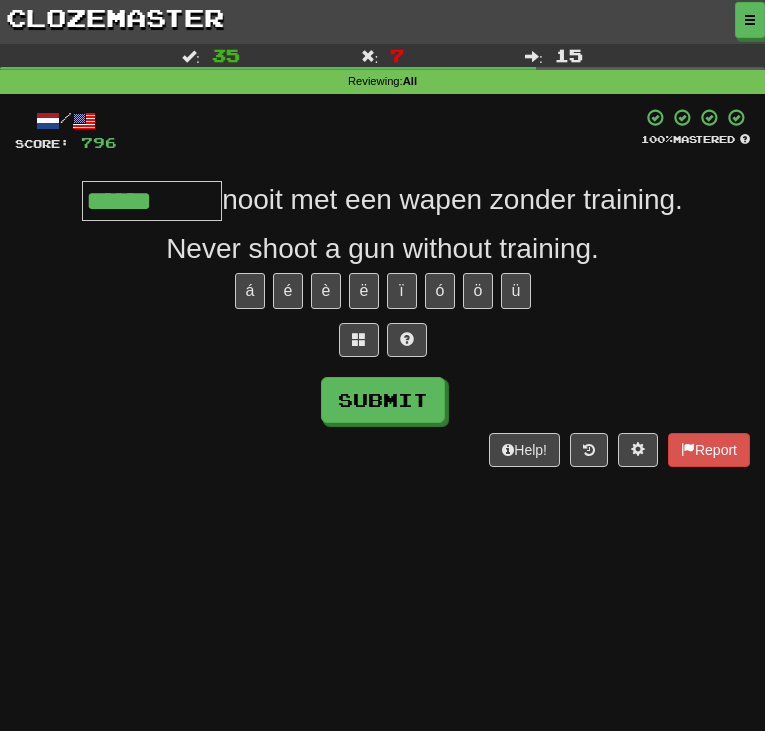 type on "******" 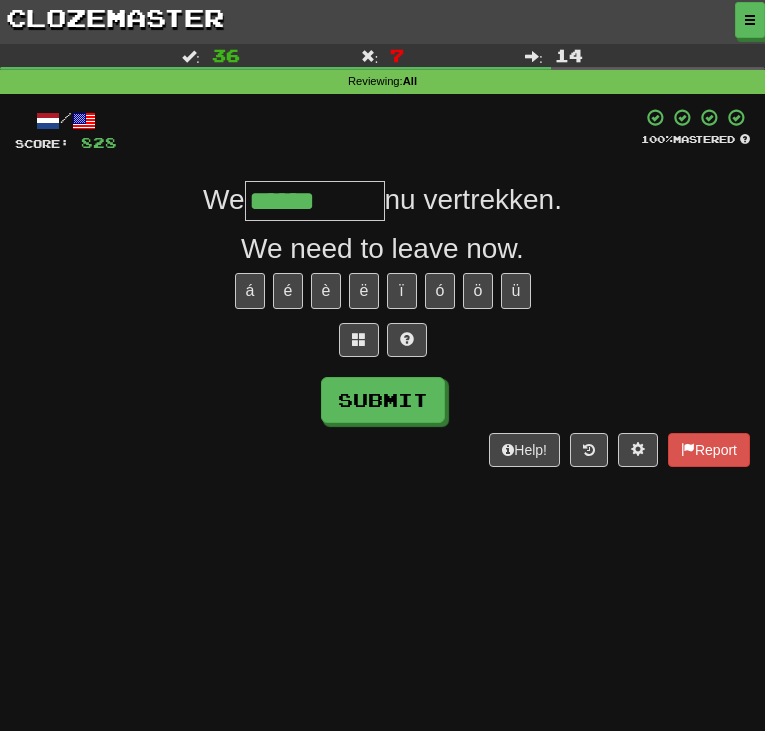 type on "******" 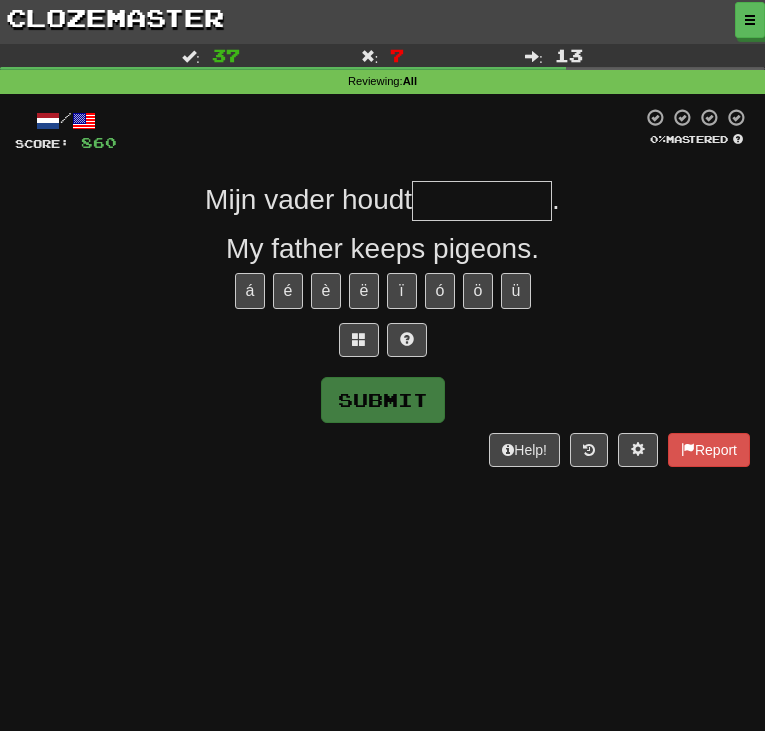 type on "*" 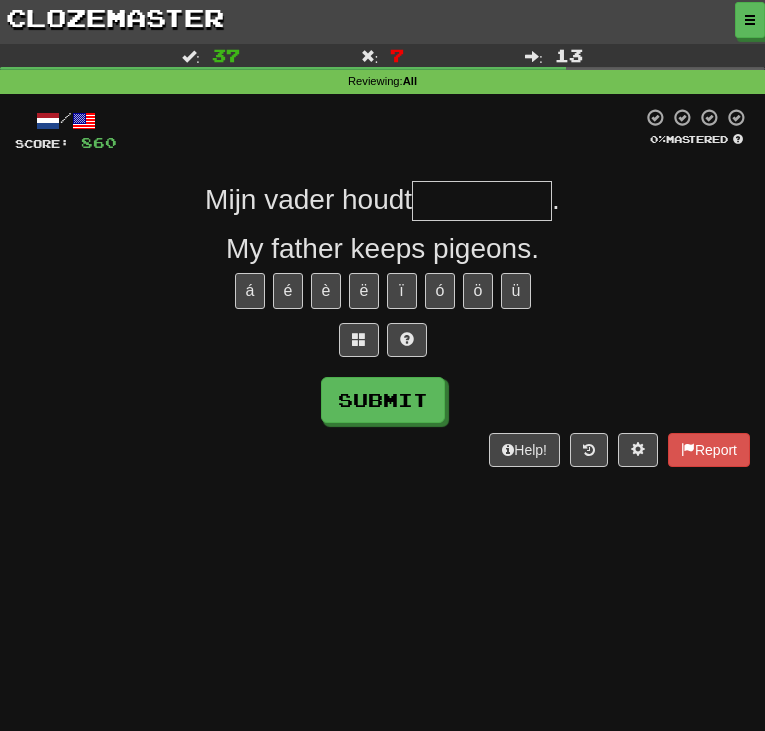 type on "*" 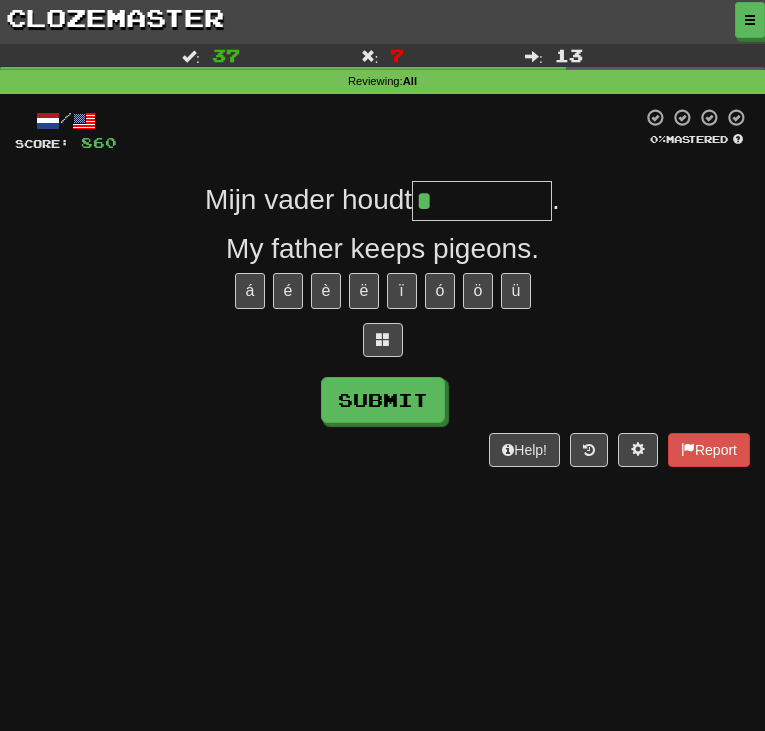 type on "******" 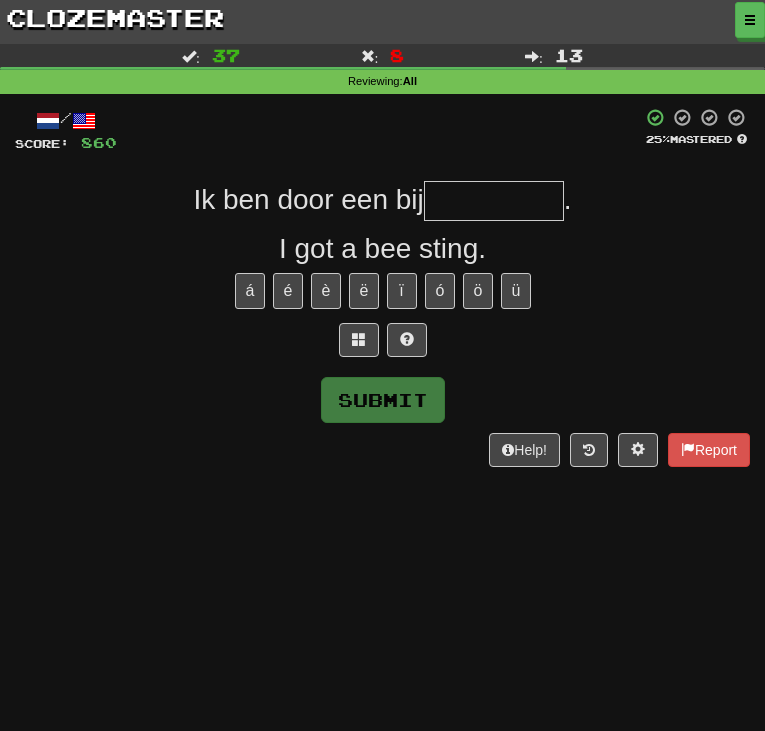 type on "*" 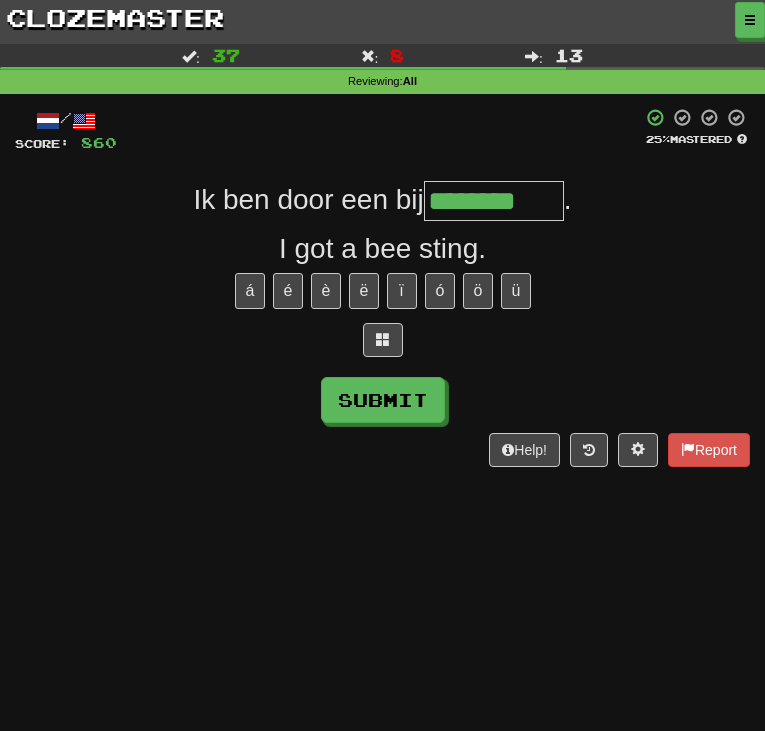 type on "********" 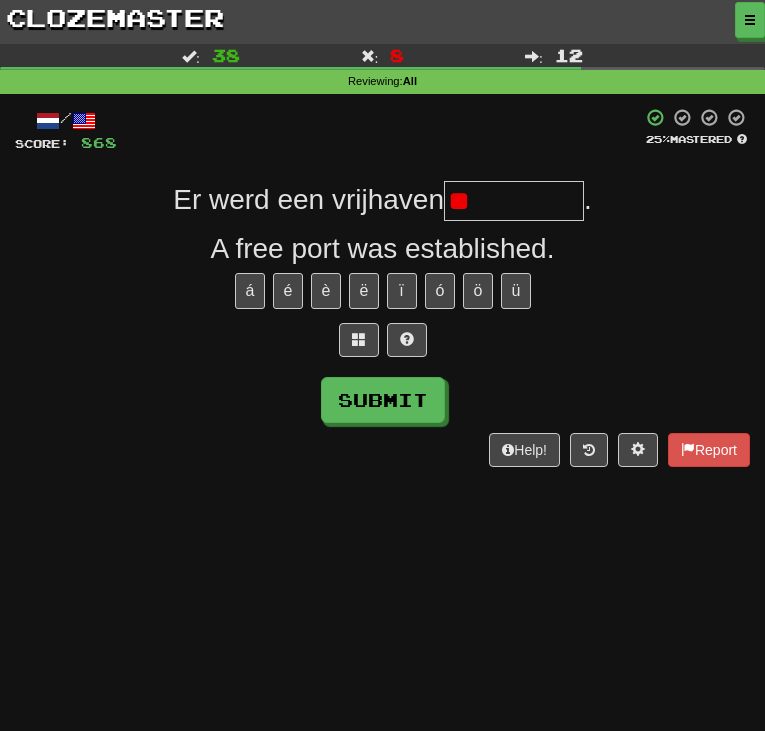 type on "*" 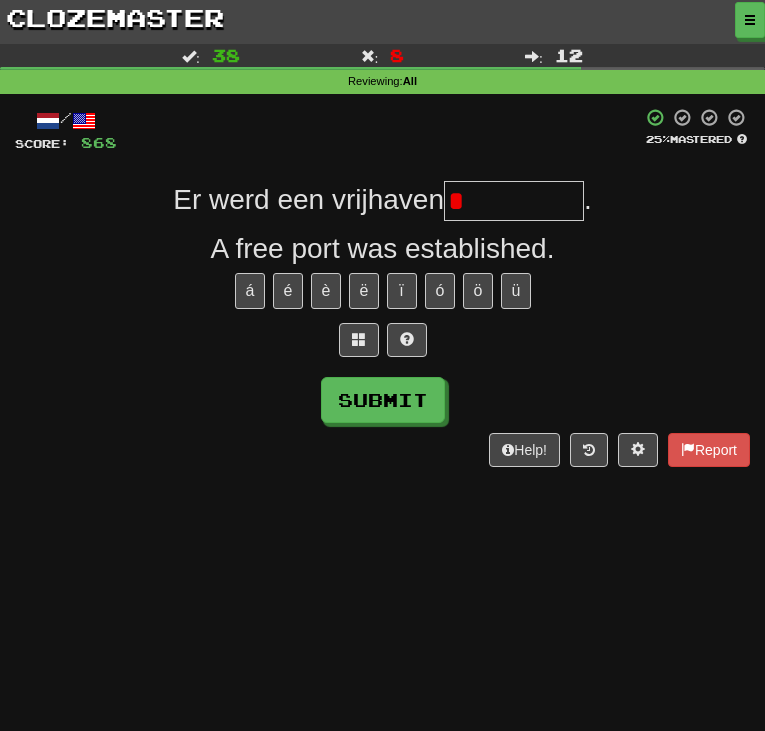 type on "*********" 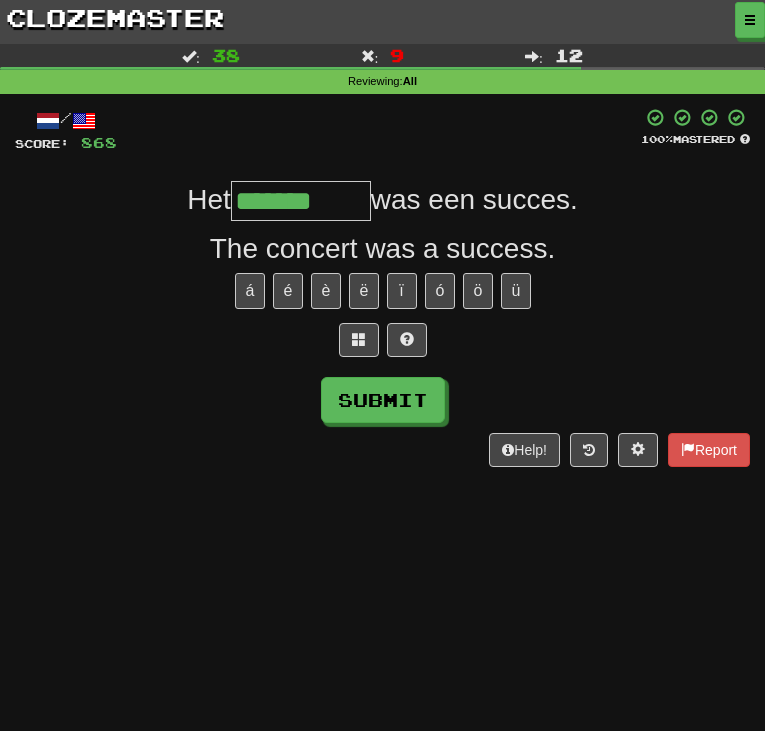 type on "*******" 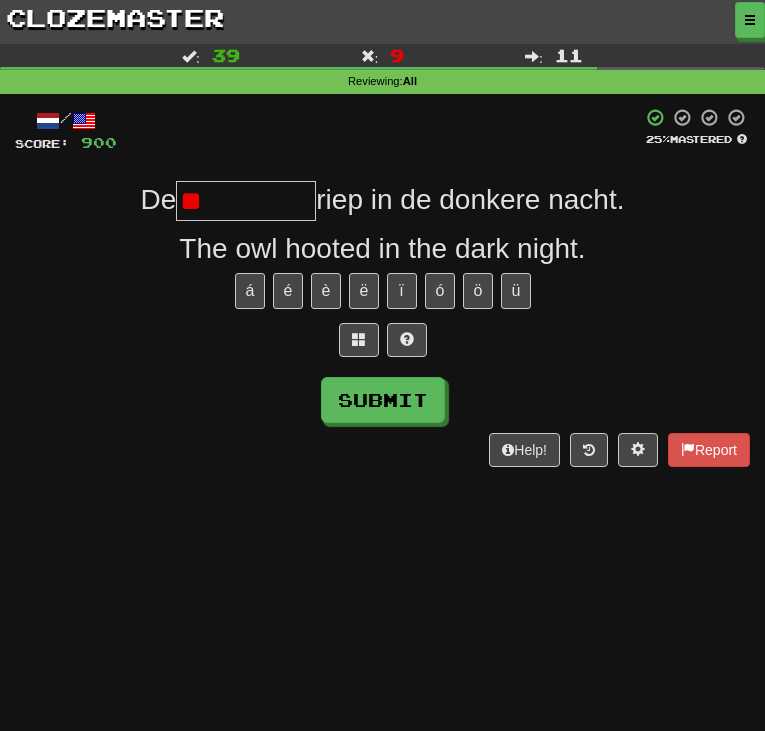 type on "*" 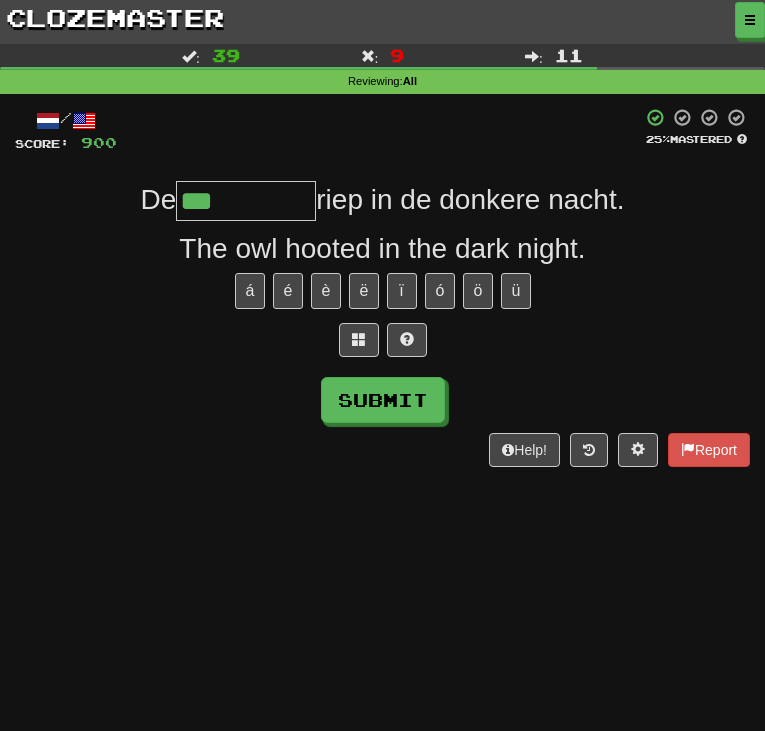 type on "***" 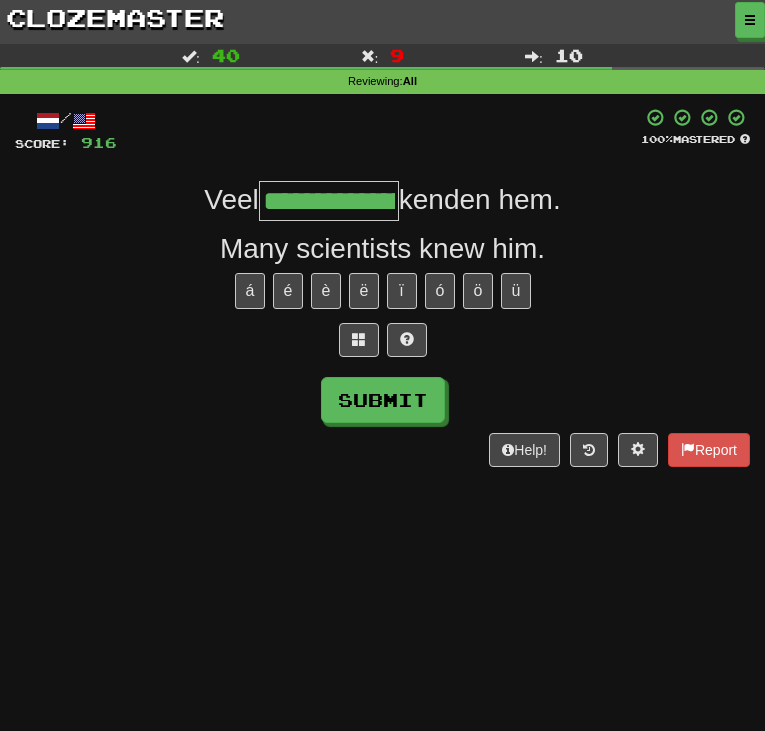 type on "**********" 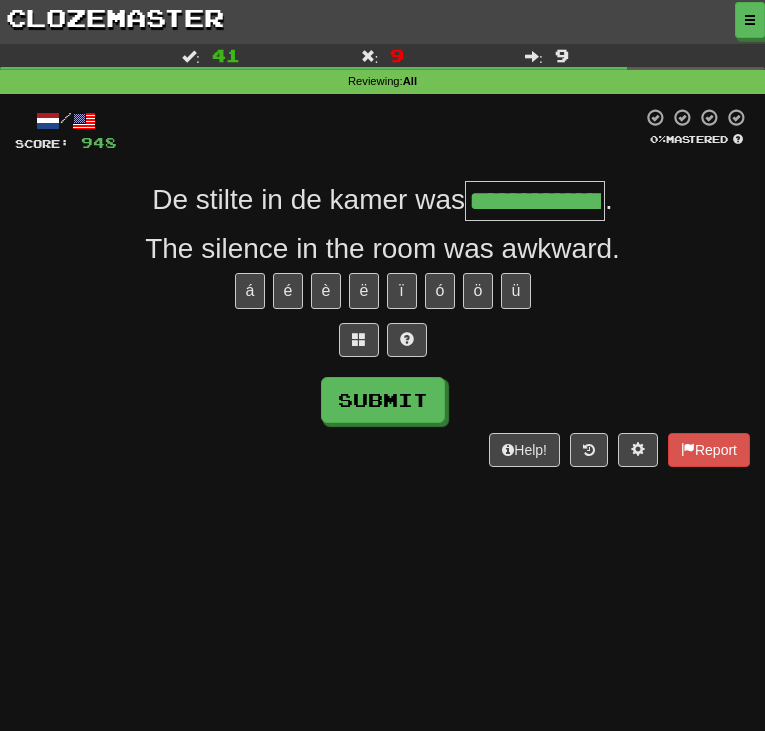 type on "**********" 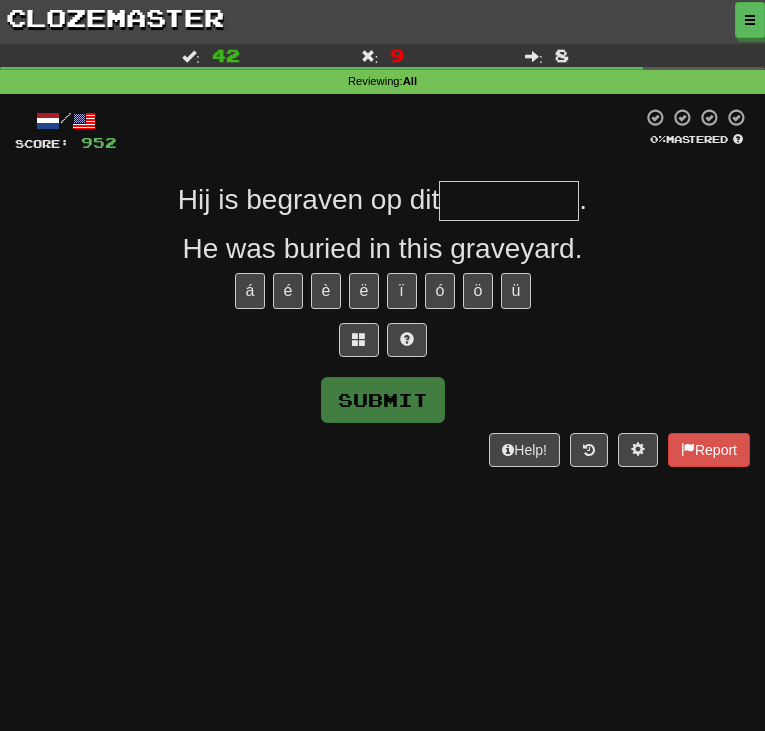type on "*" 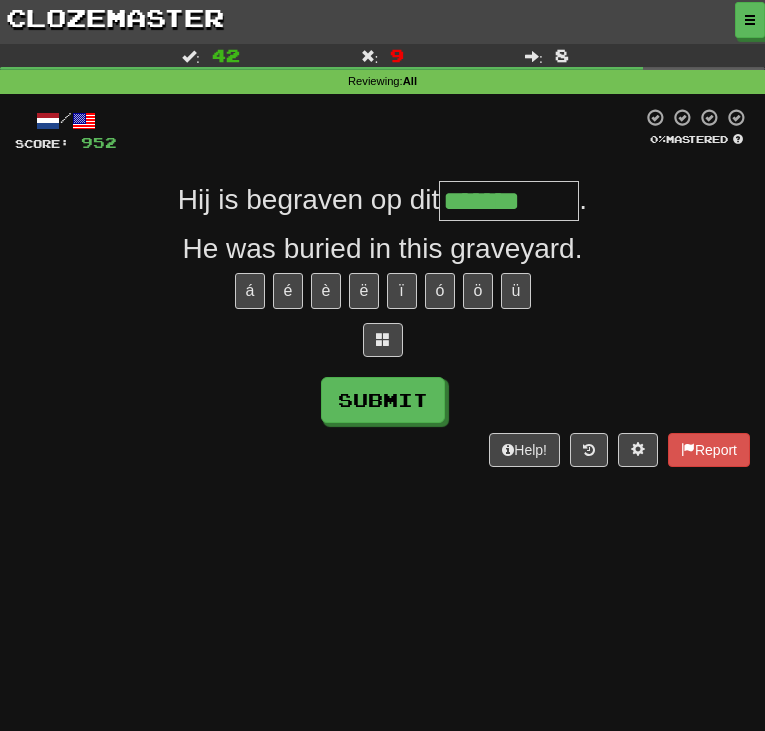 type on "*******" 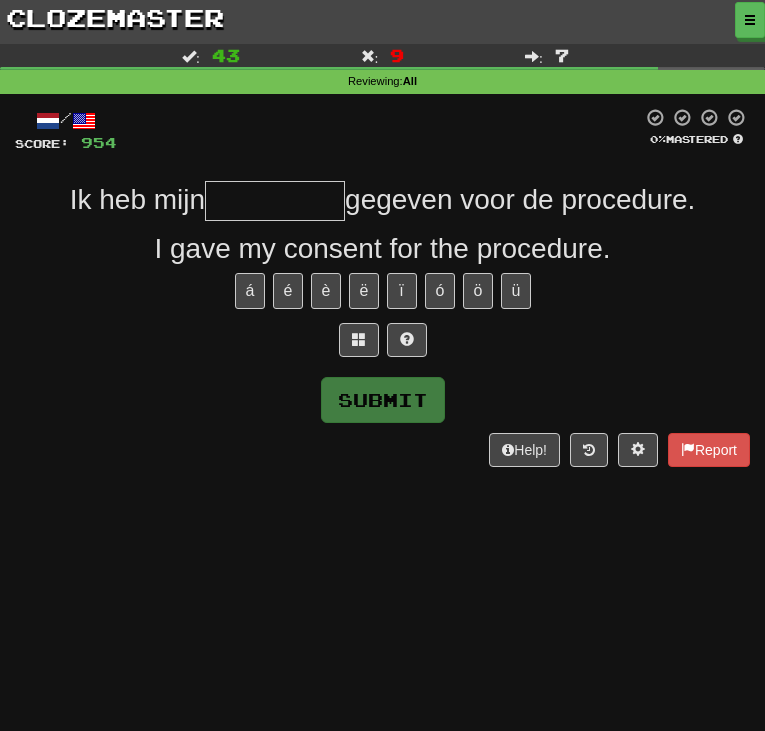 type on "*" 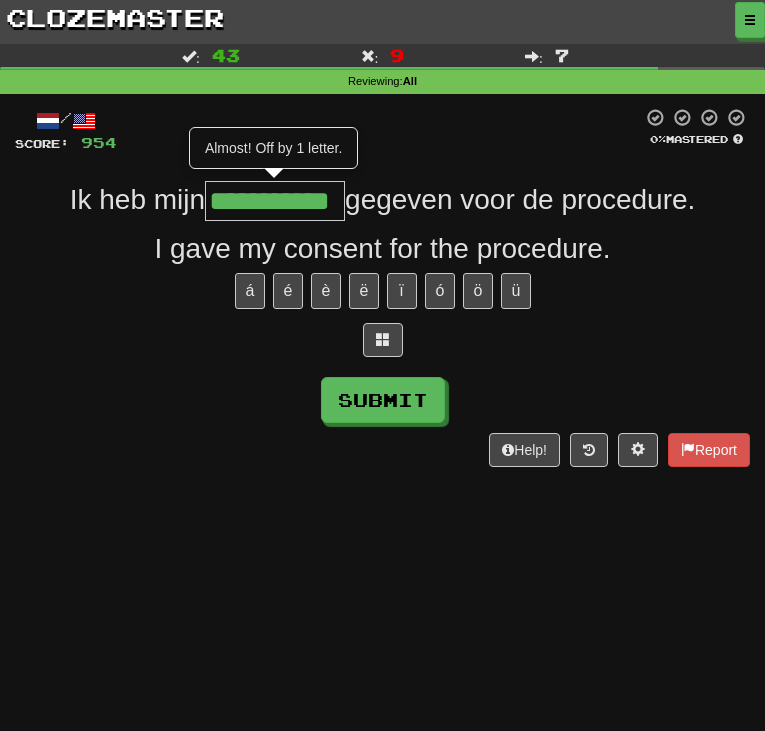 type on "**********" 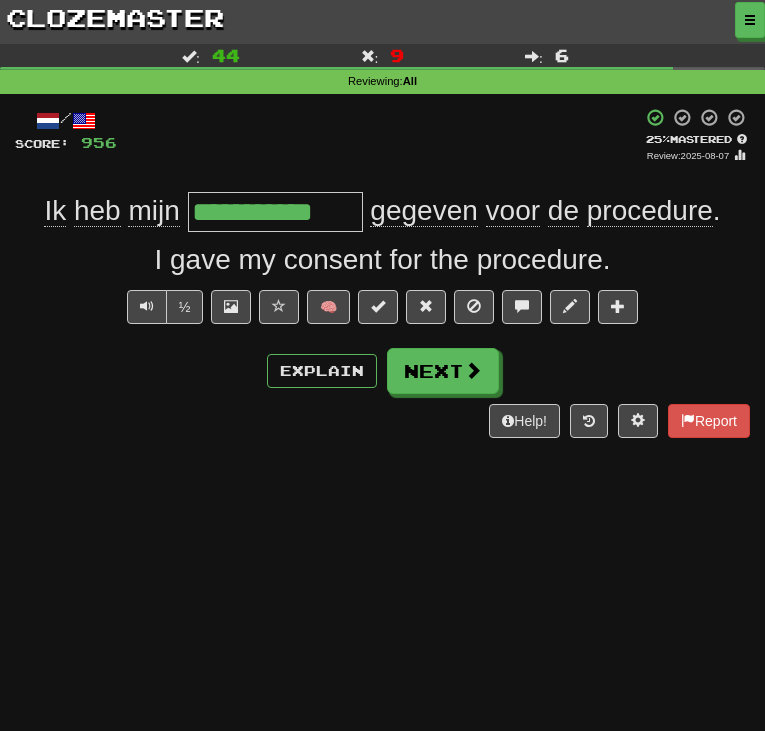 click on "**********" at bounding box center (382, 212) 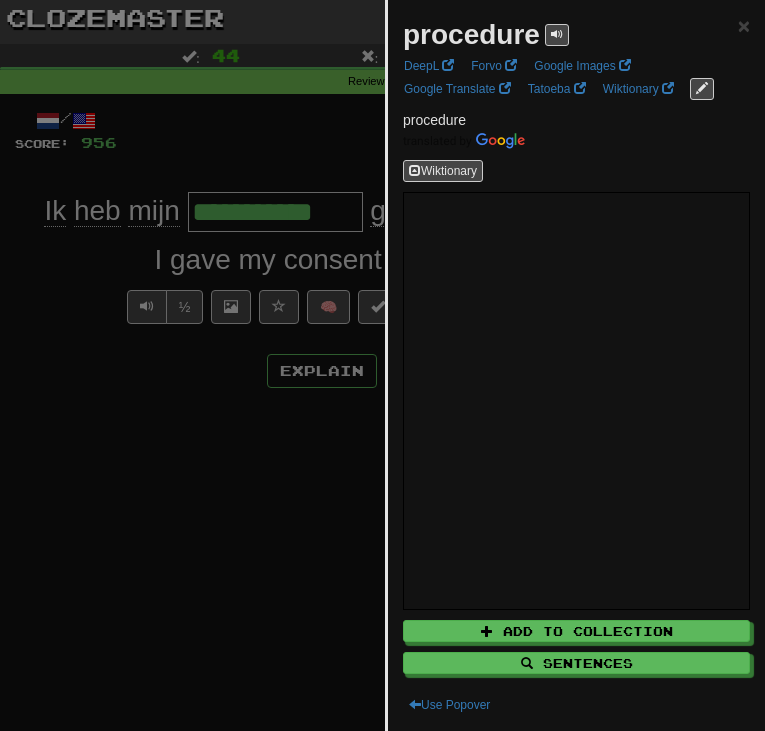 click on "procedure ×" at bounding box center (576, 35) 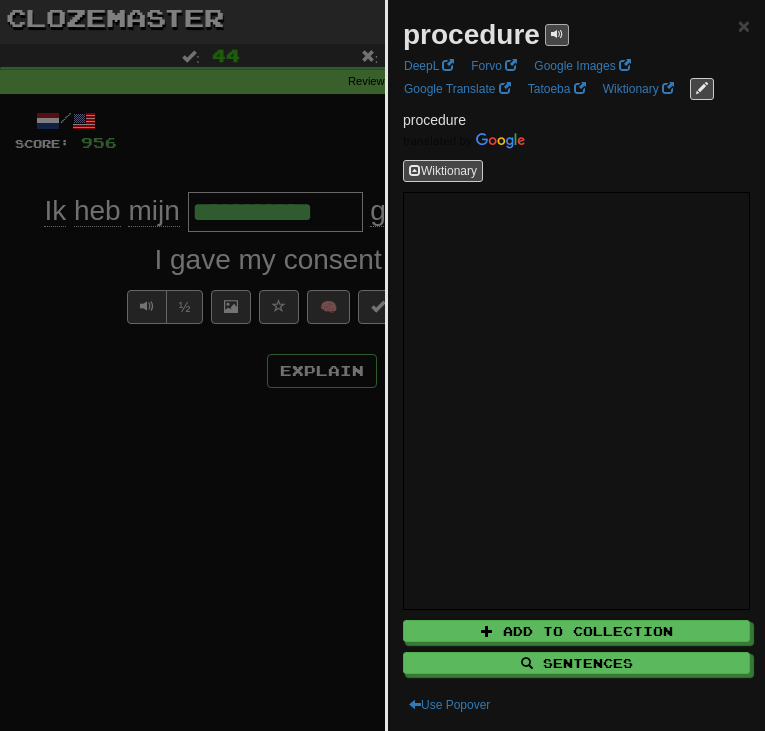 click at bounding box center (557, 35) 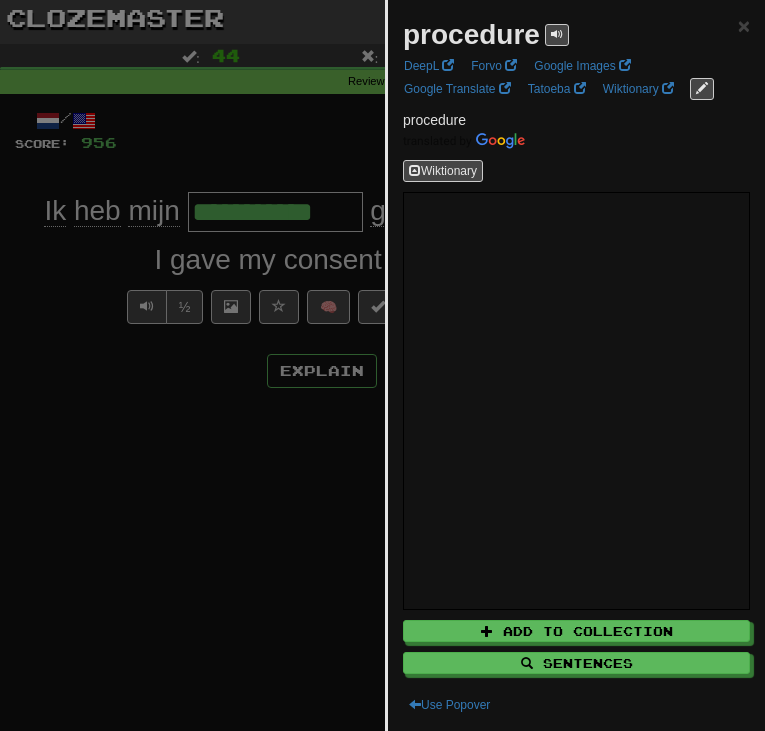 click at bounding box center (382, 365) 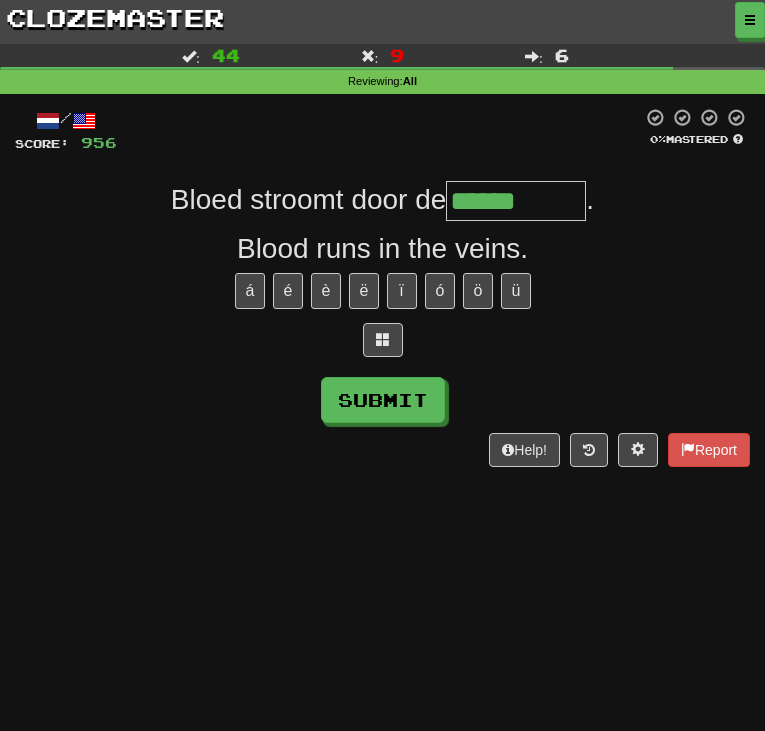 type on "******" 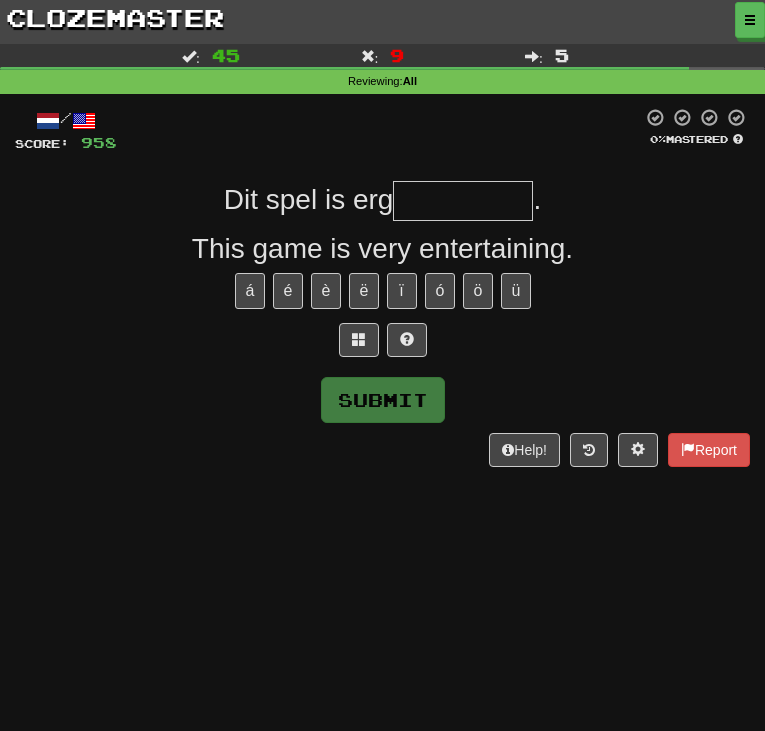type on "*" 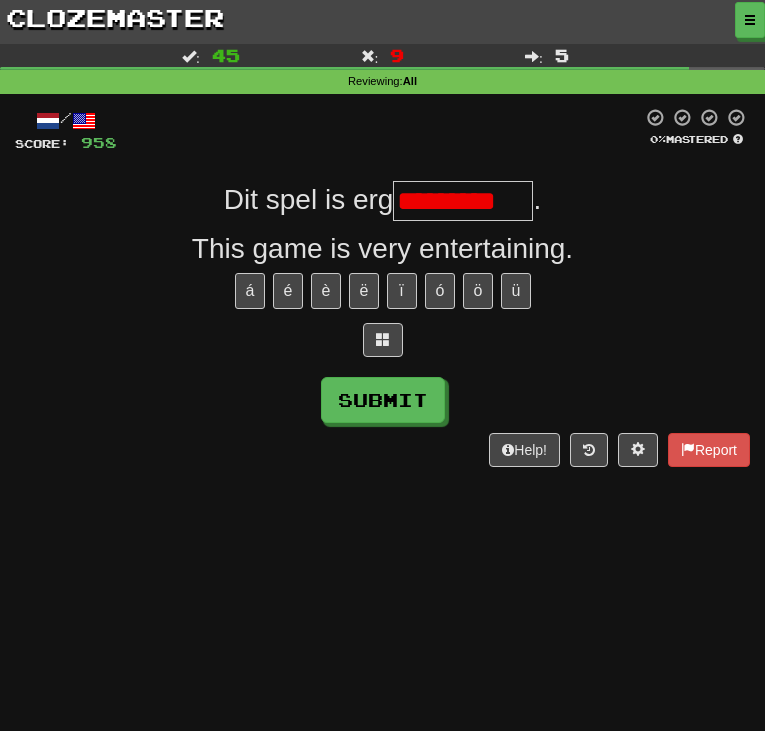 type on "**********" 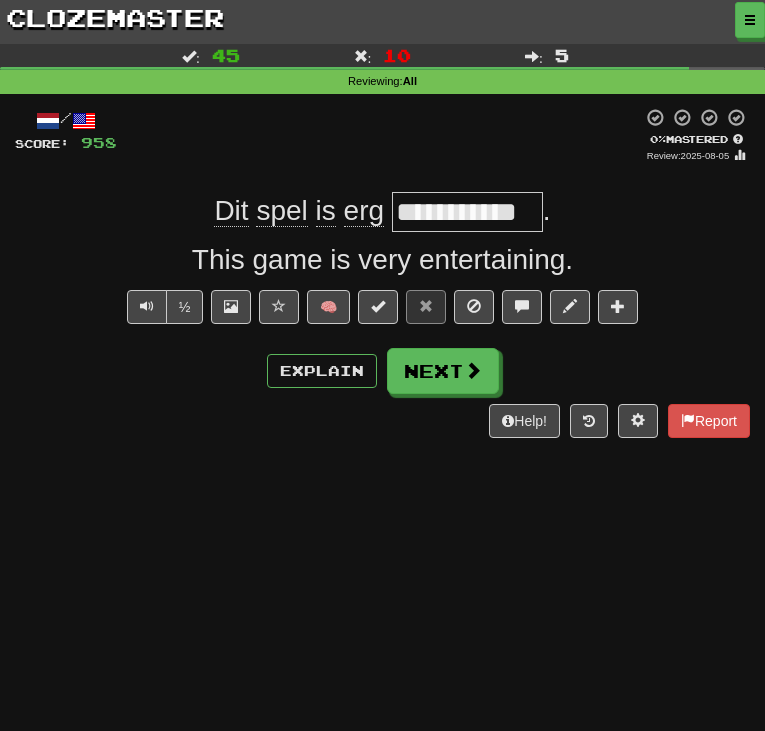 click on "**********" at bounding box center [467, 212] 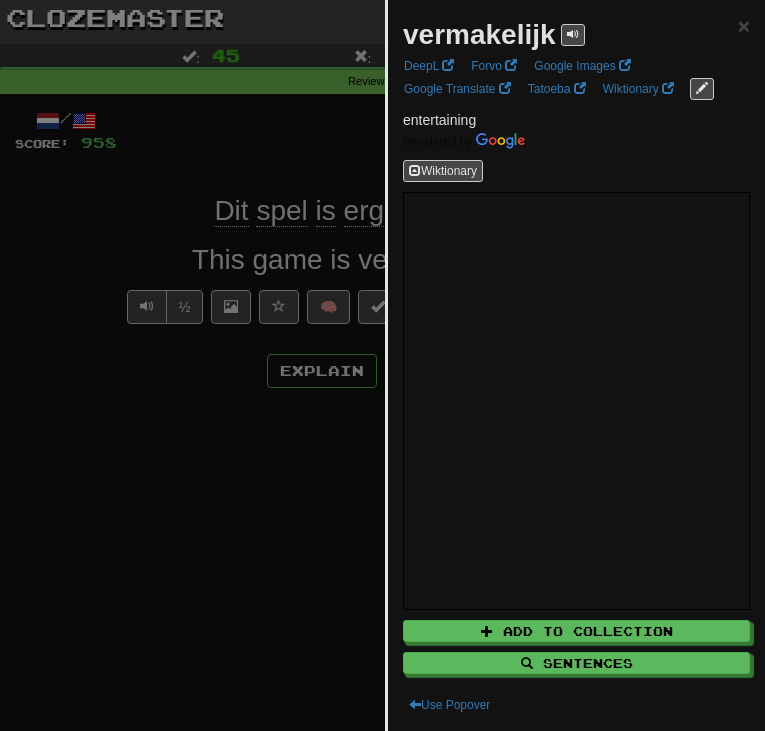 click at bounding box center (382, 365) 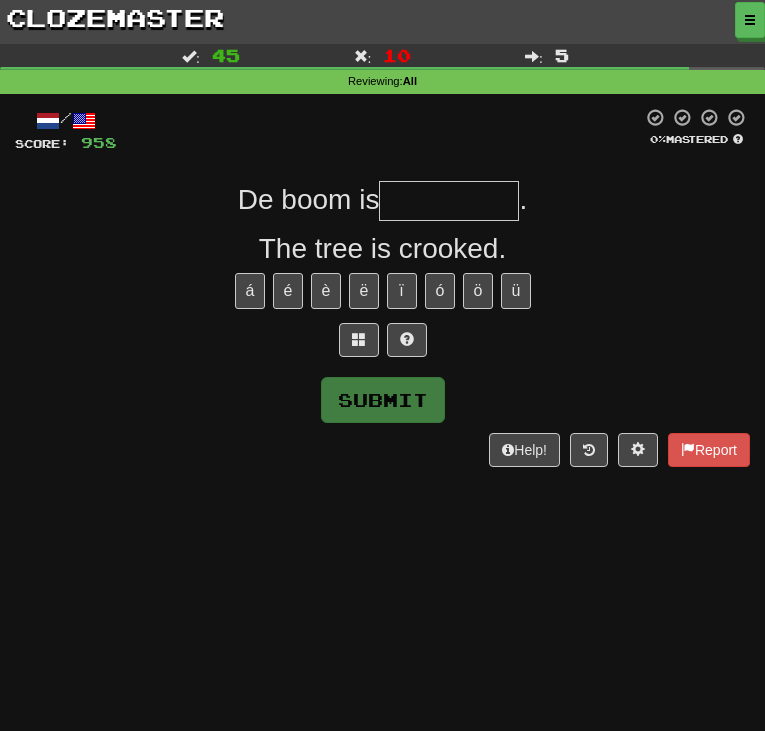 type on "*" 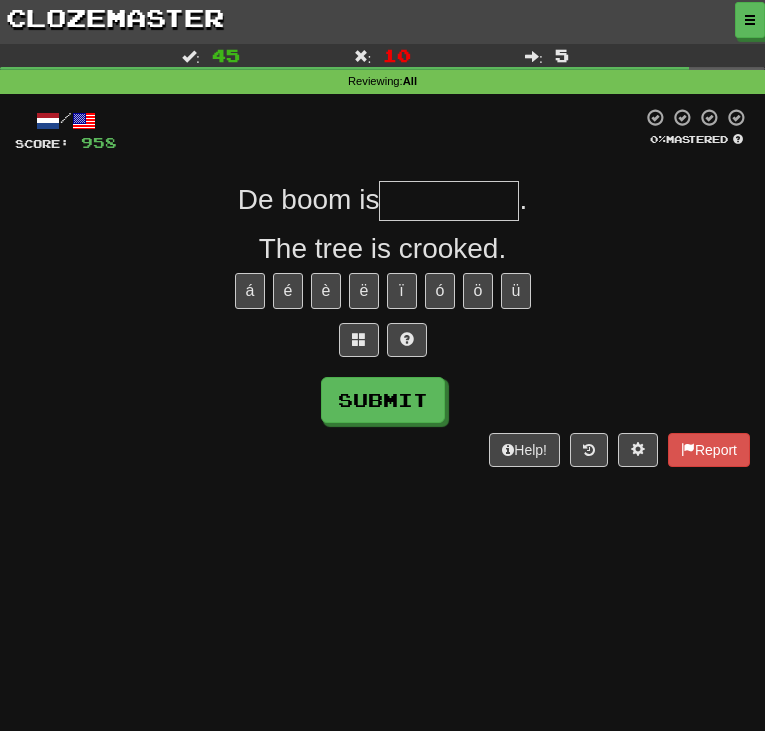 type on "*" 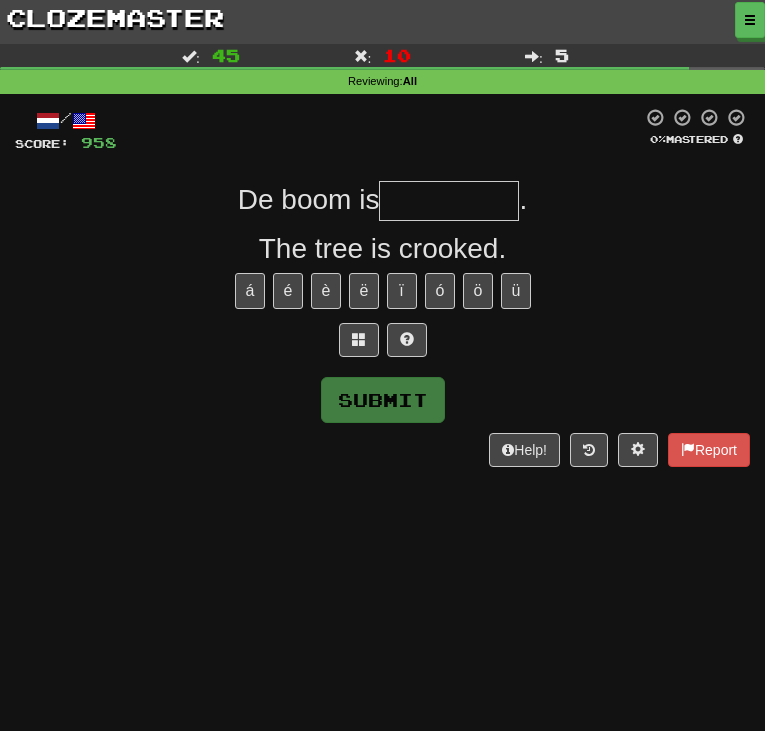type on "*" 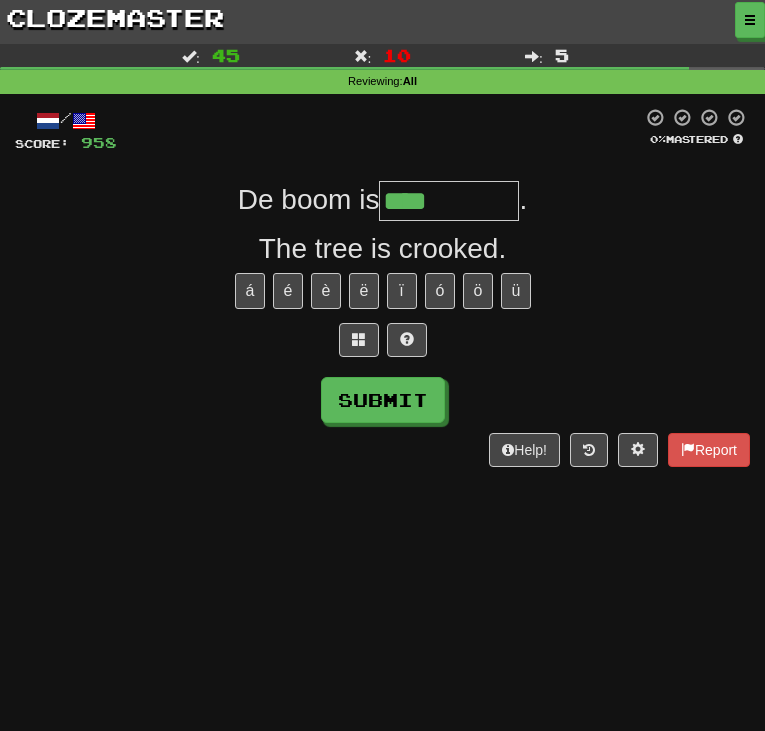 type on "****" 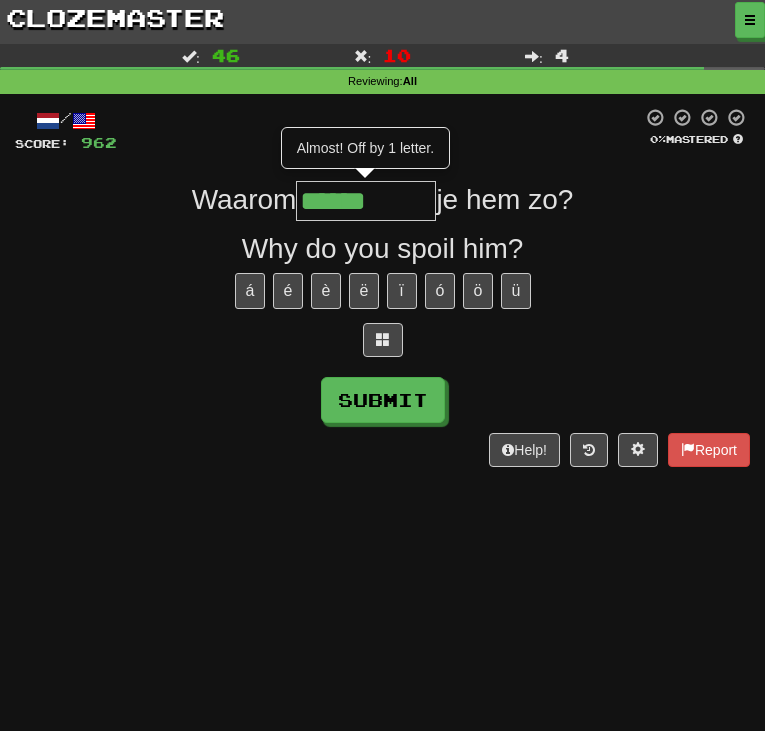 type on "******" 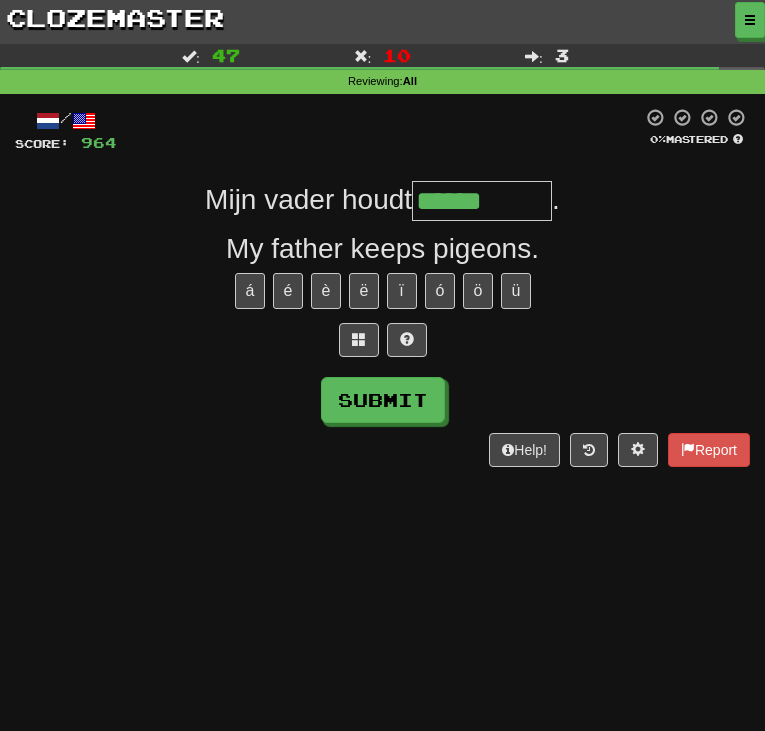type on "******" 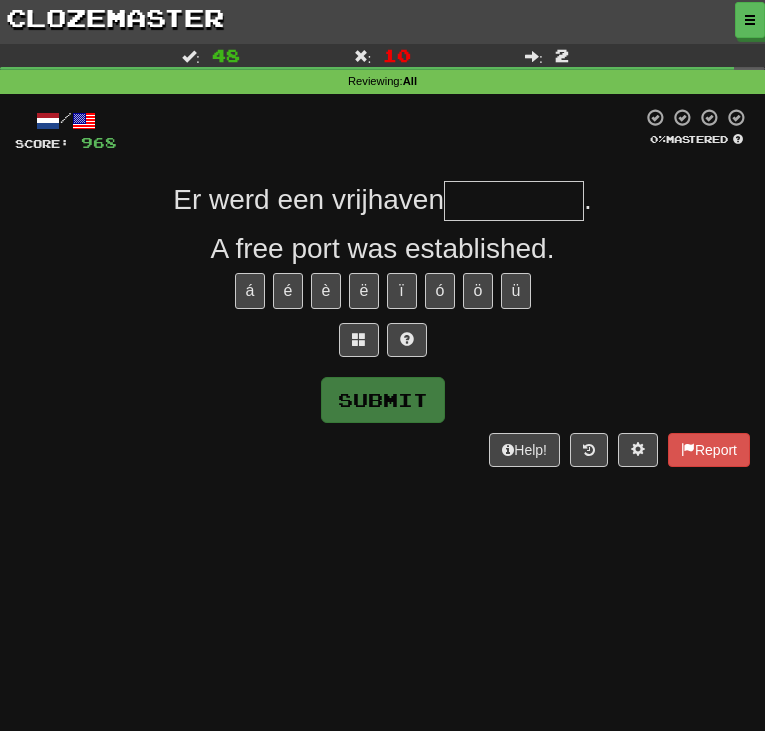 type on "*" 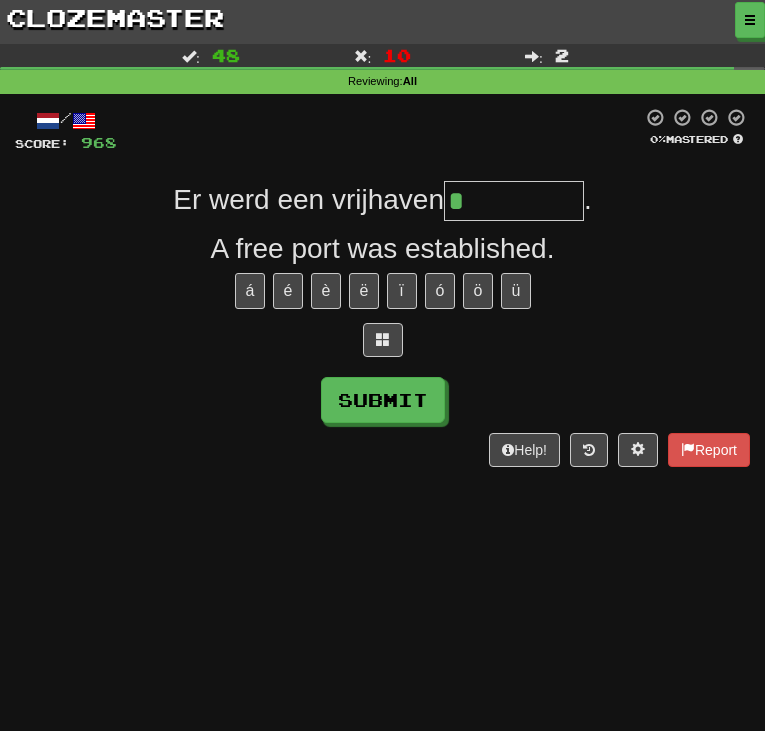 type on "*********" 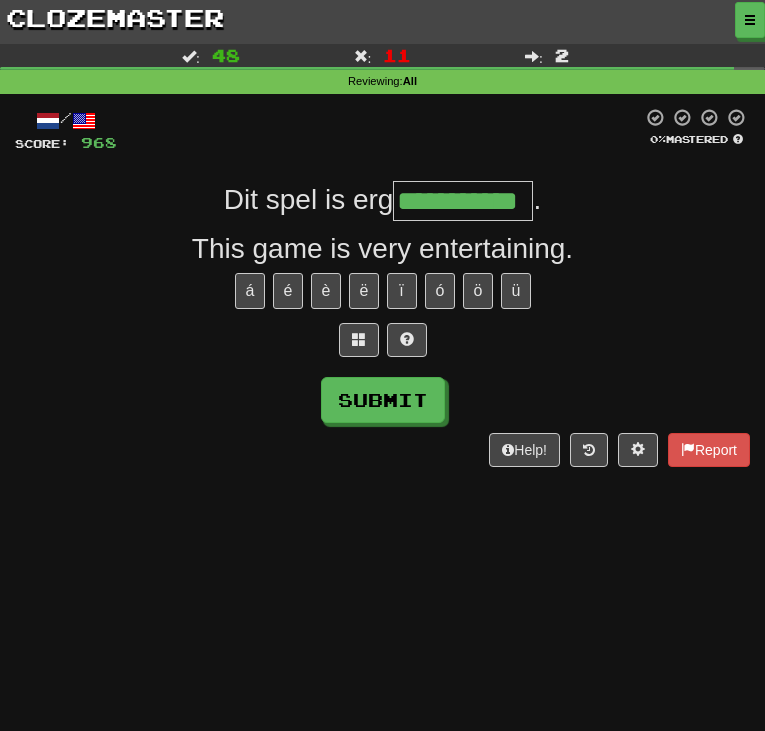 type on "**********" 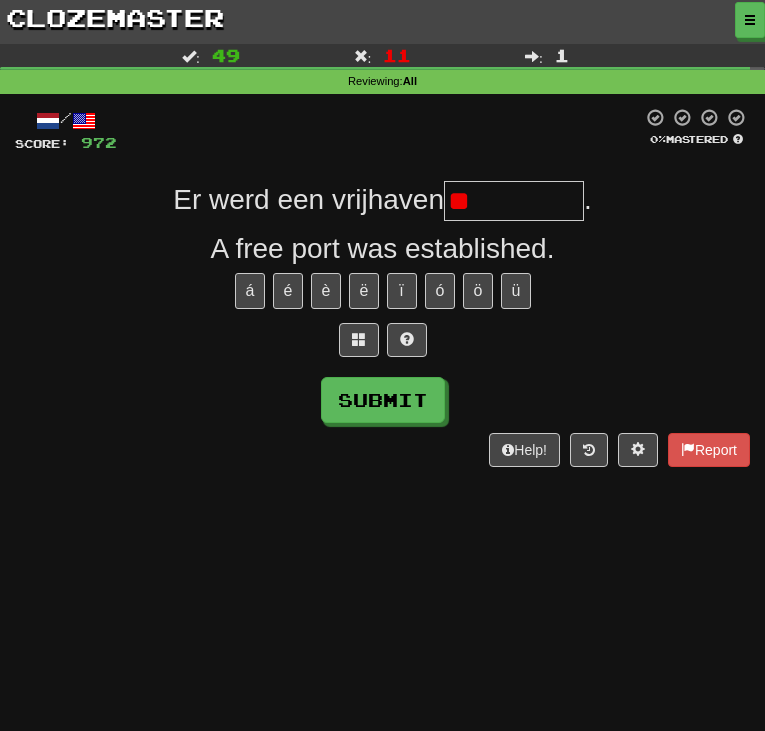 type on "*" 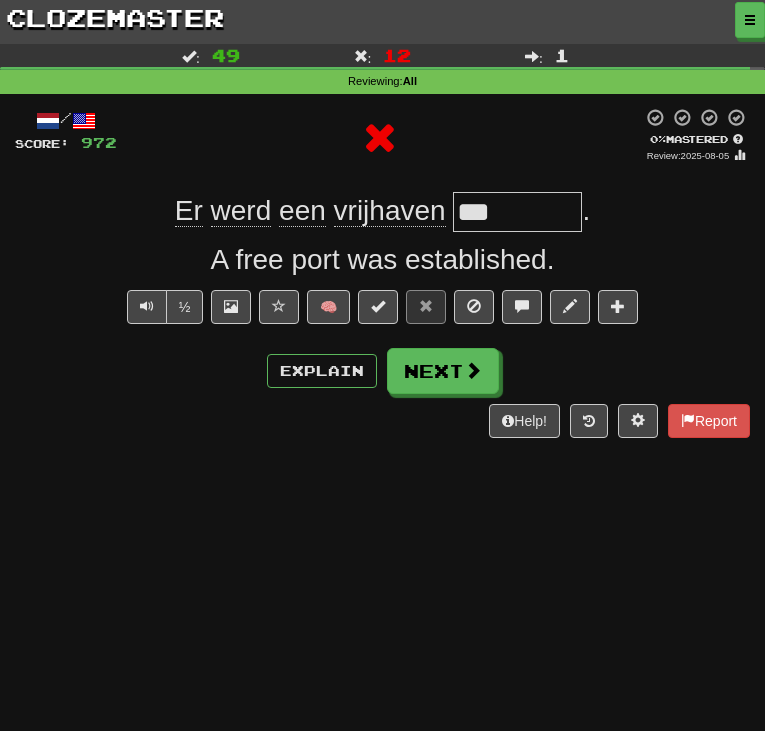 type on "*********" 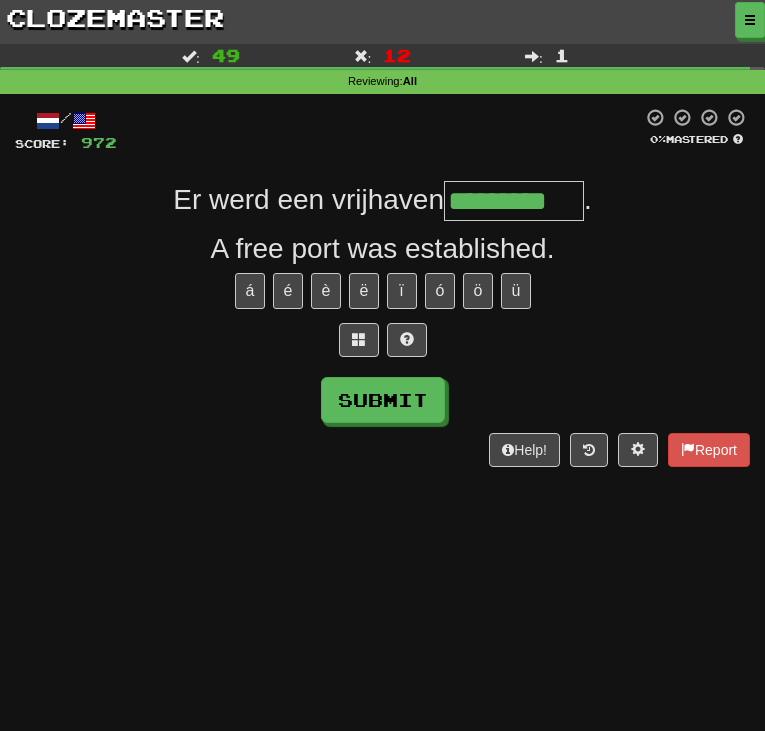 type on "*********" 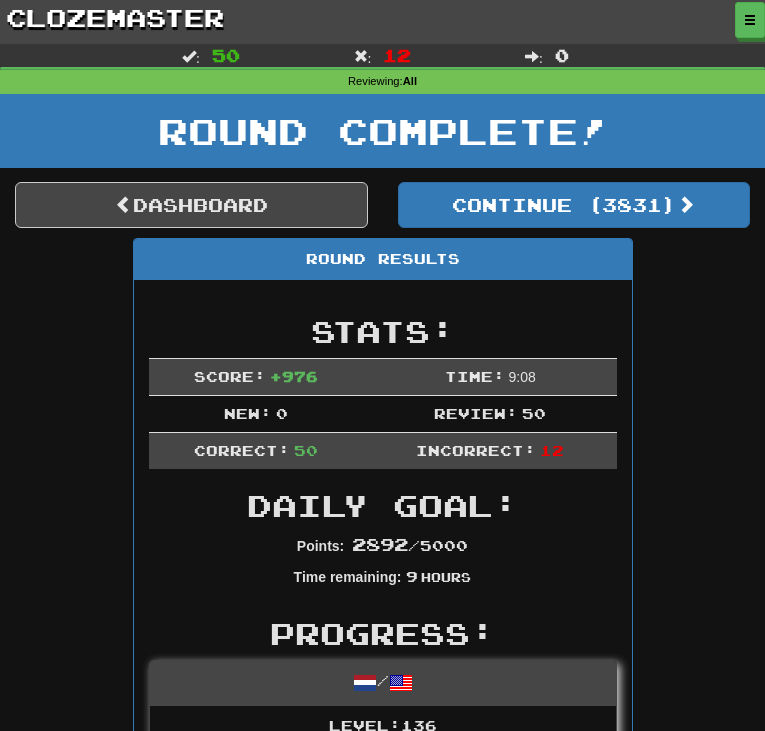 scroll, scrollTop: 0, scrollLeft: 0, axis: both 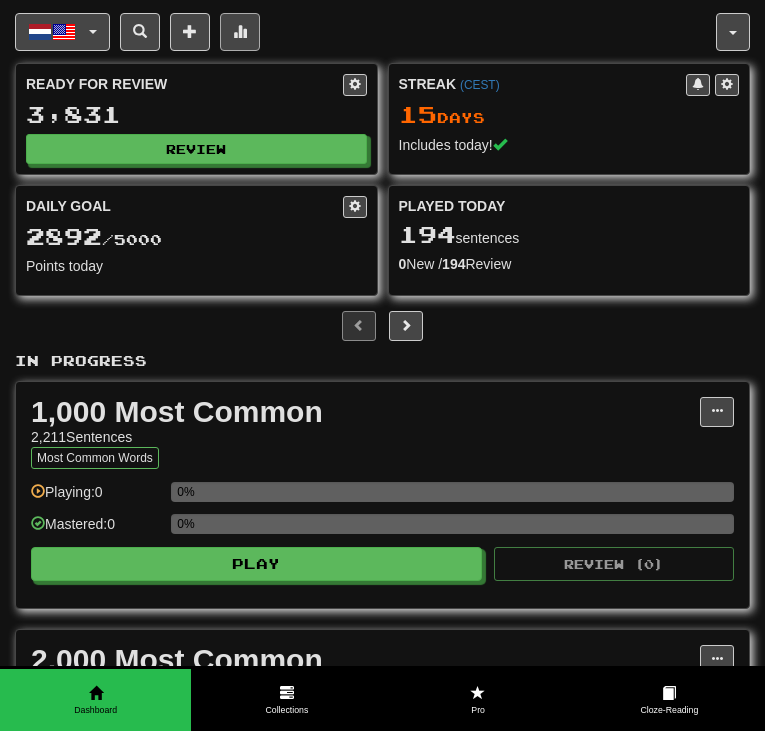 click at bounding box center [240, 32] 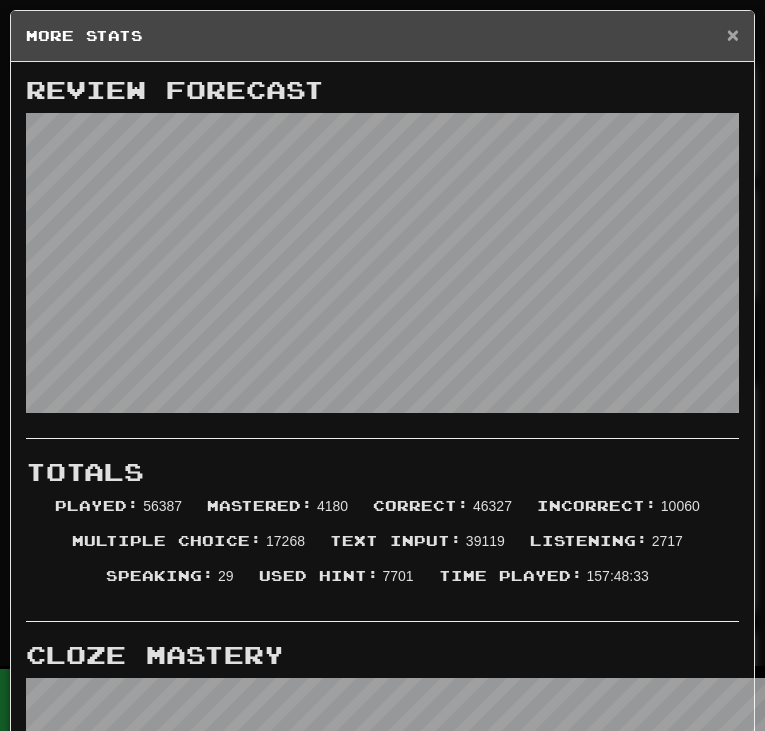 click on "×" at bounding box center (733, 34) 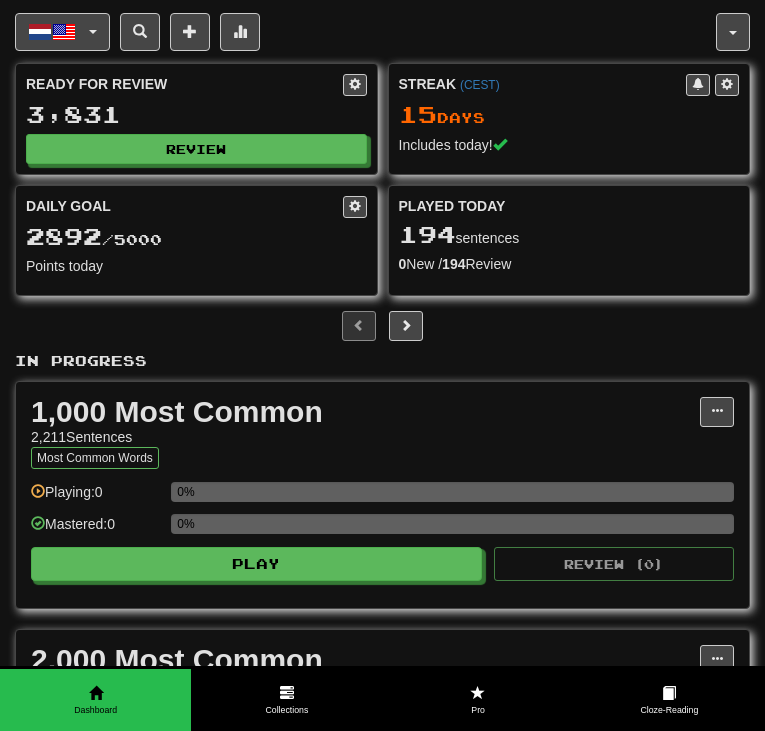 scroll, scrollTop: 0, scrollLeft: 0, axis: both 